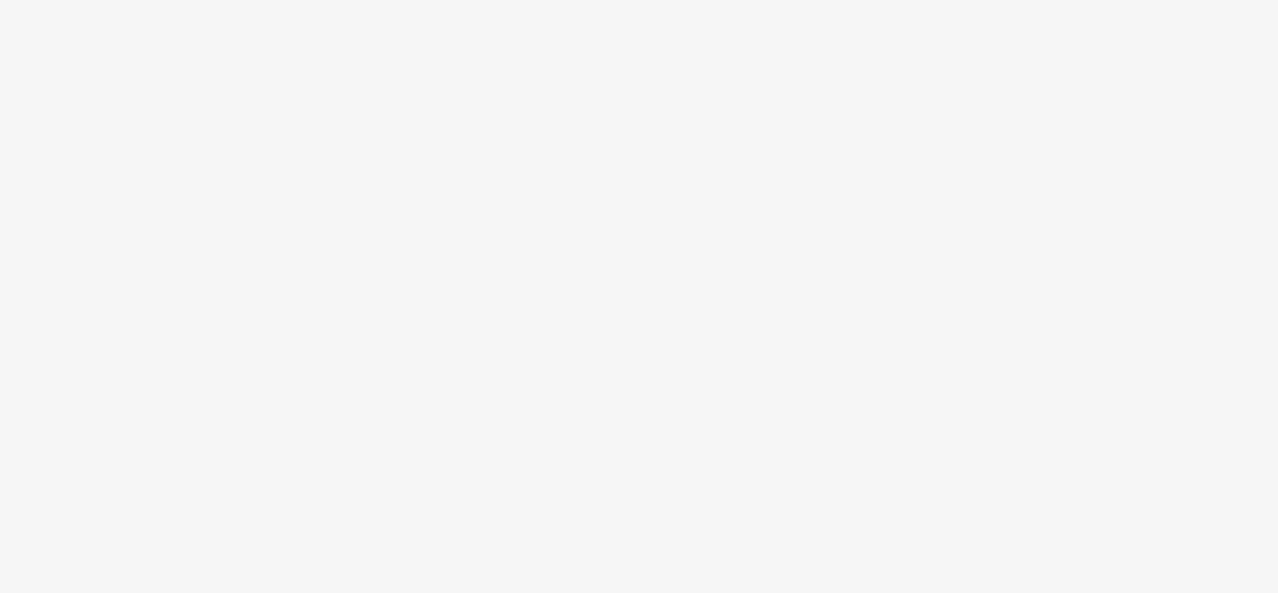 scroll, scrollTop: 0, scrollLeft: 0, axis: both 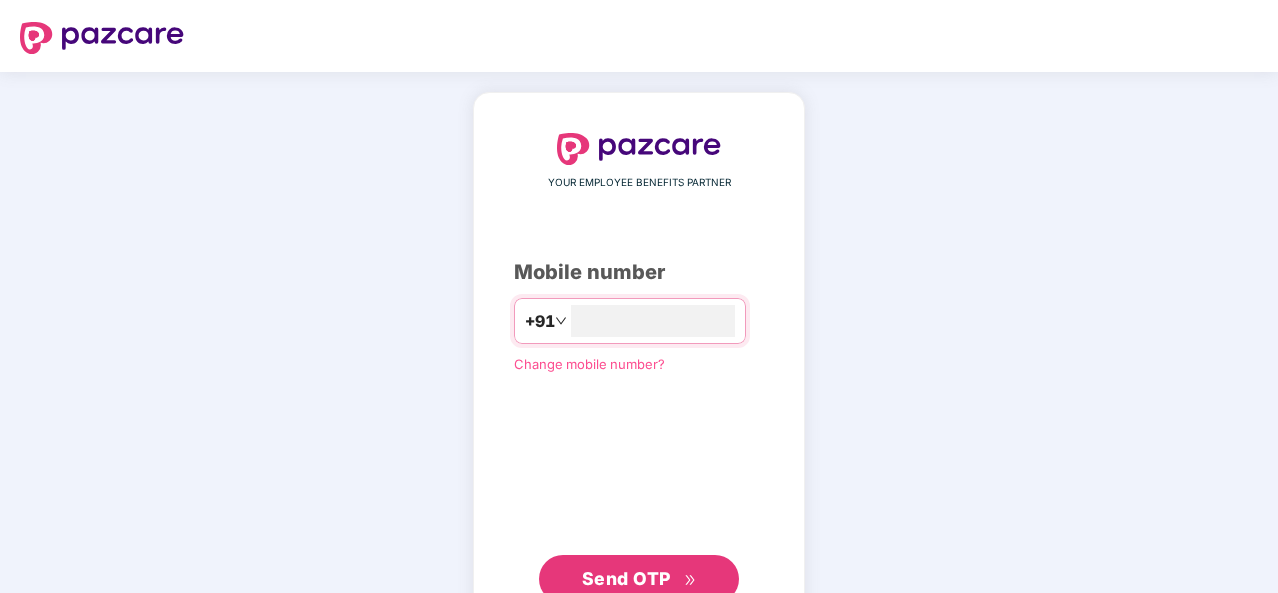 type on "**********" 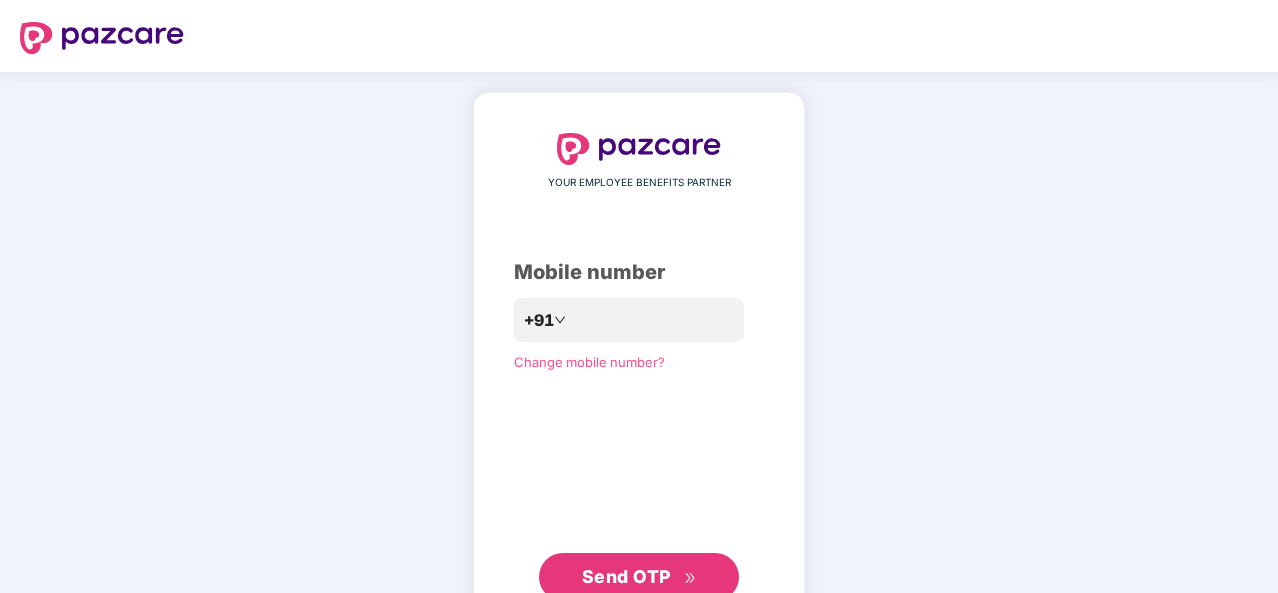 click on "Send OTP" at bounding box center (626, 576) 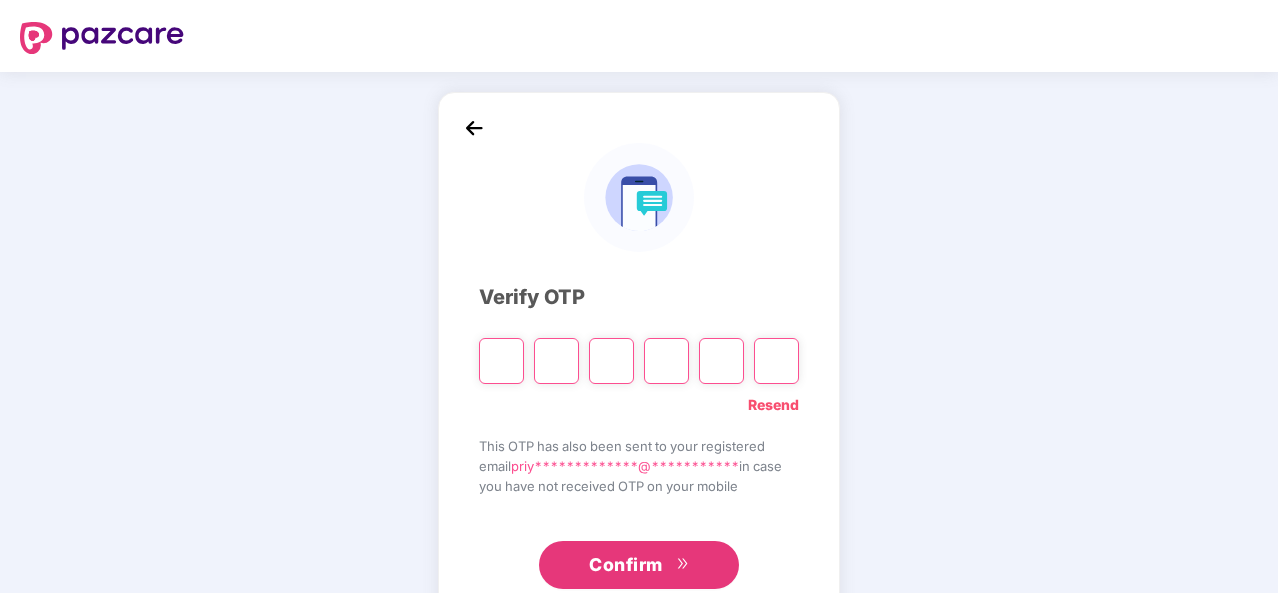 type on "*" 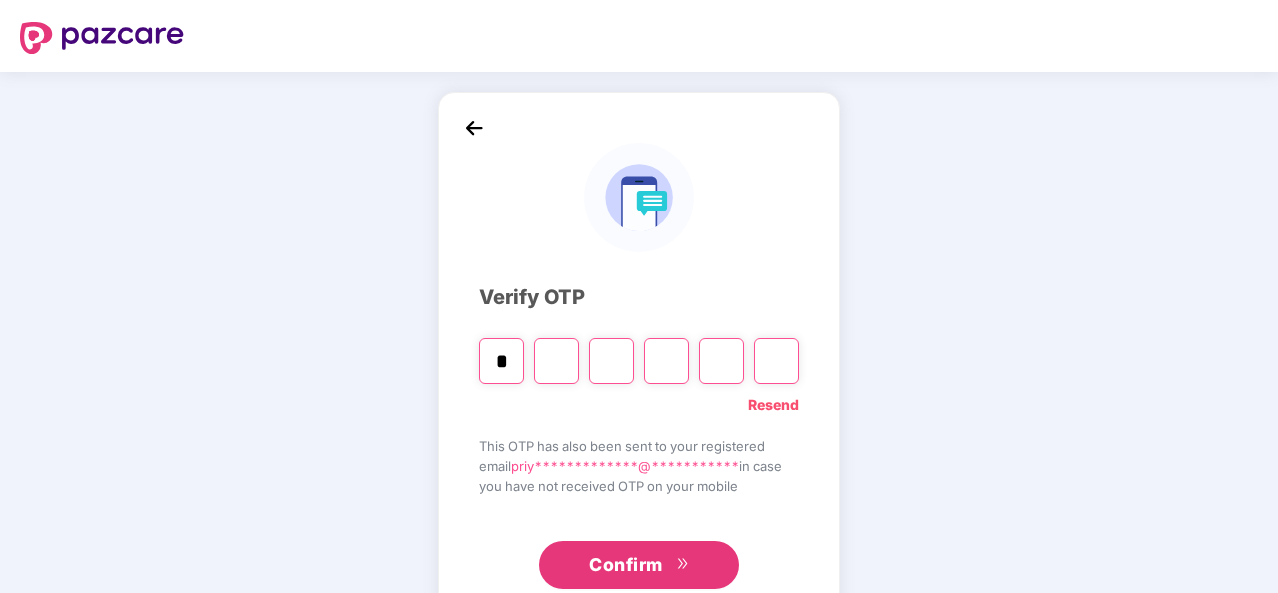 type on "*" 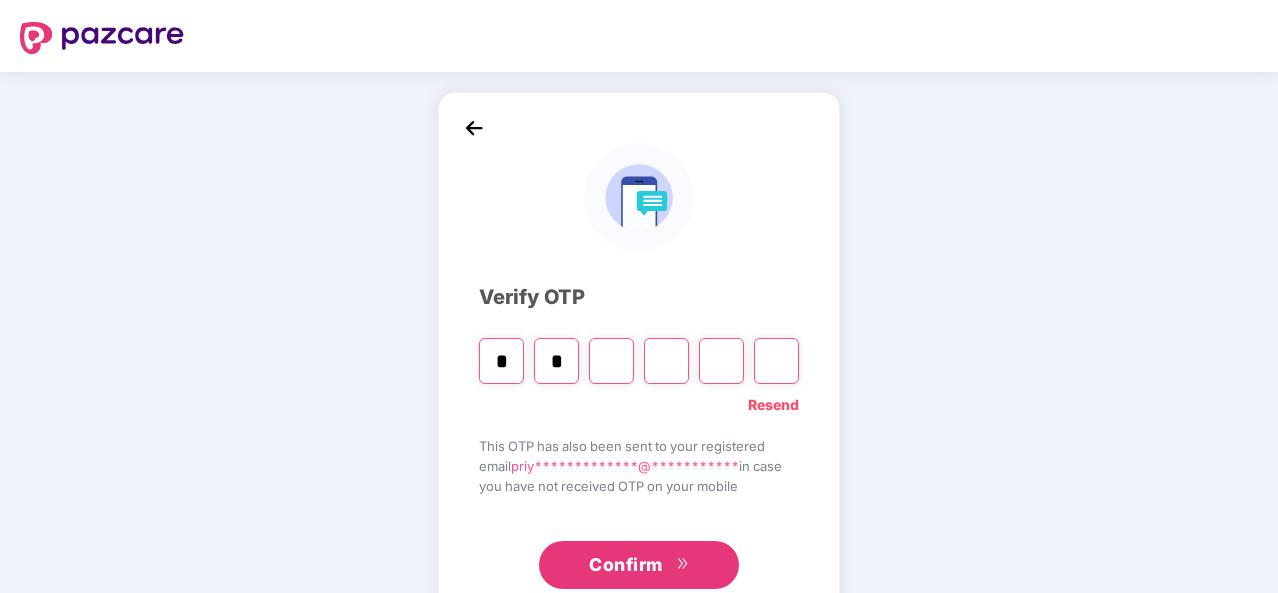 type on "*" 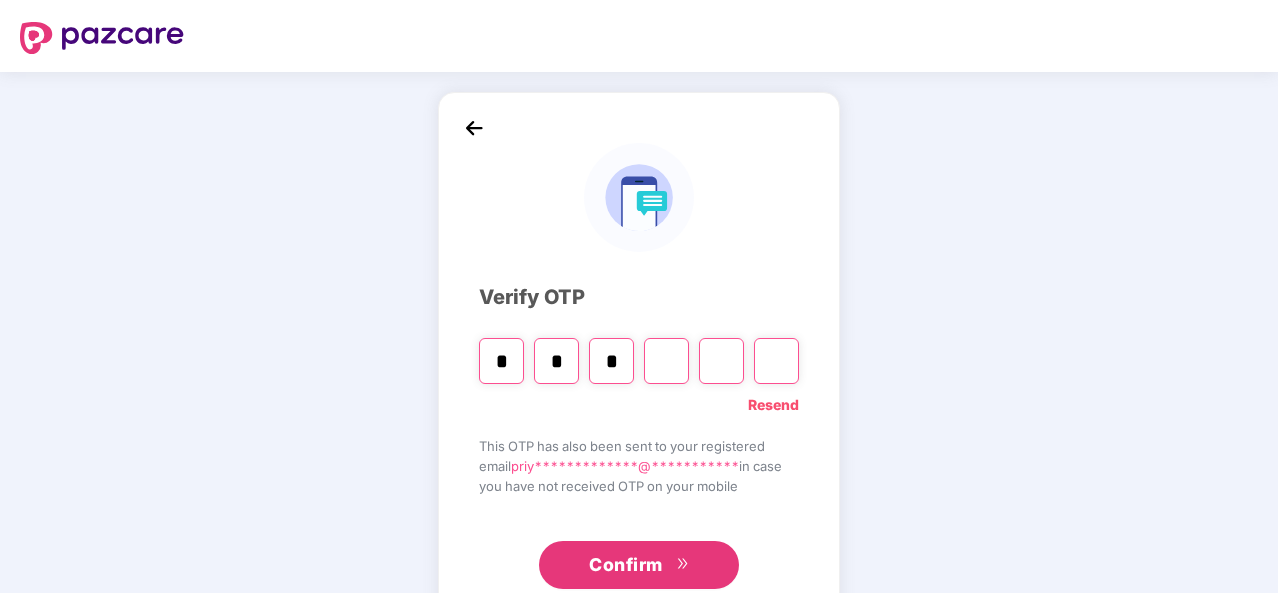 type on "*" 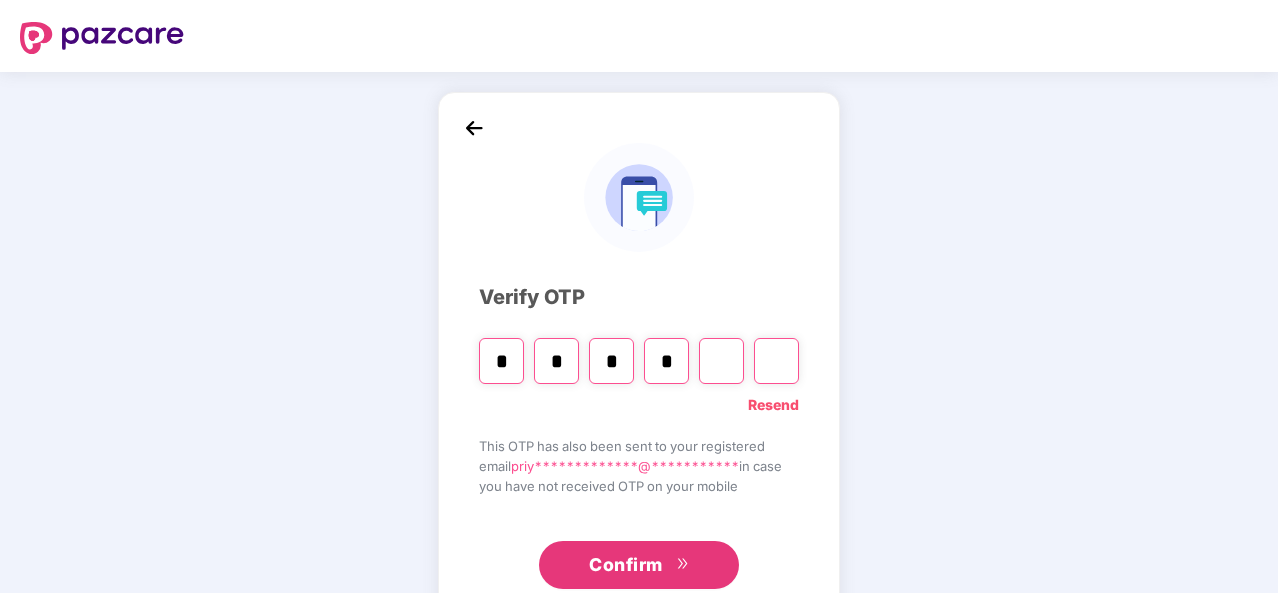 type on "*" 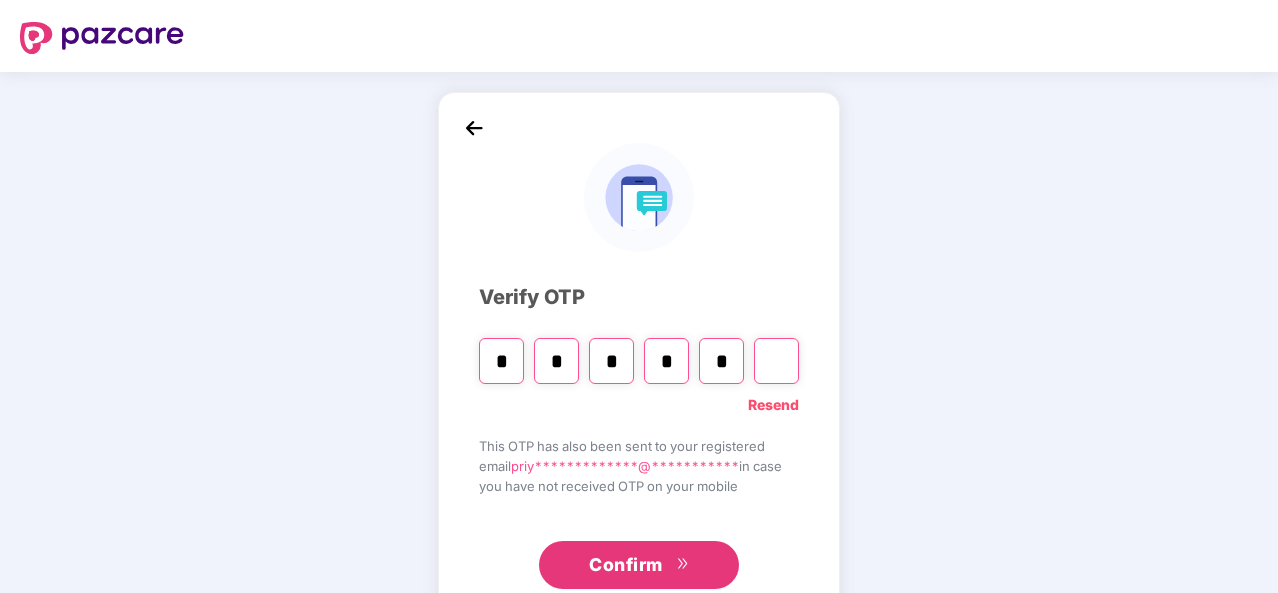 type on "*" 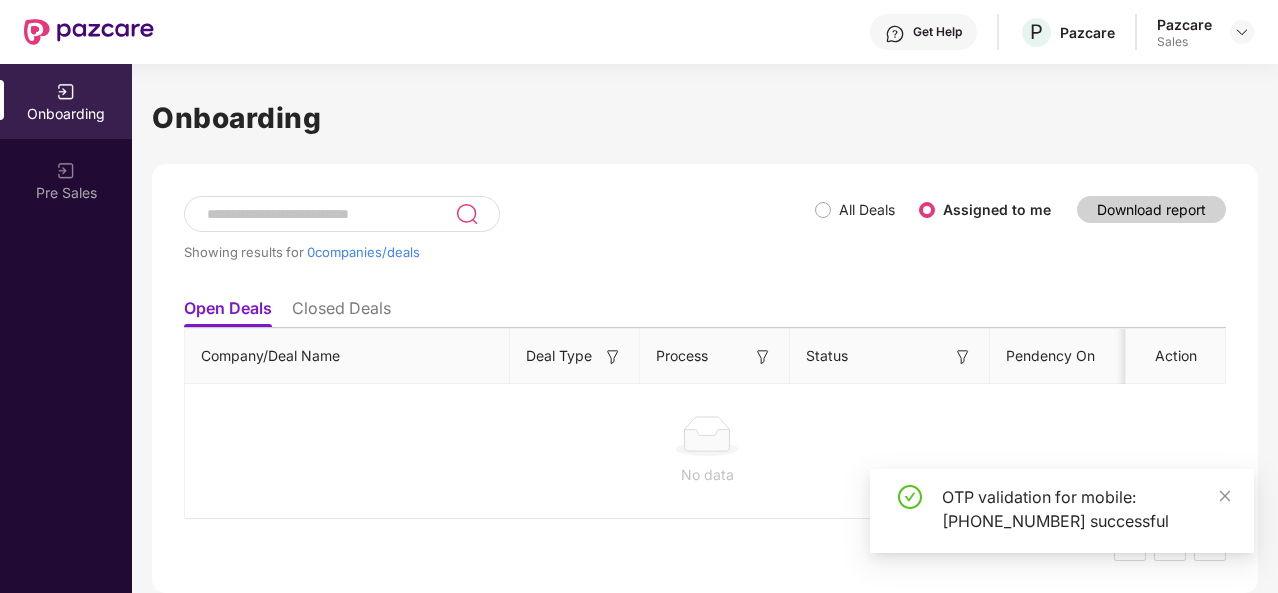 click on "Sales" at bounding box center (1184, 42) 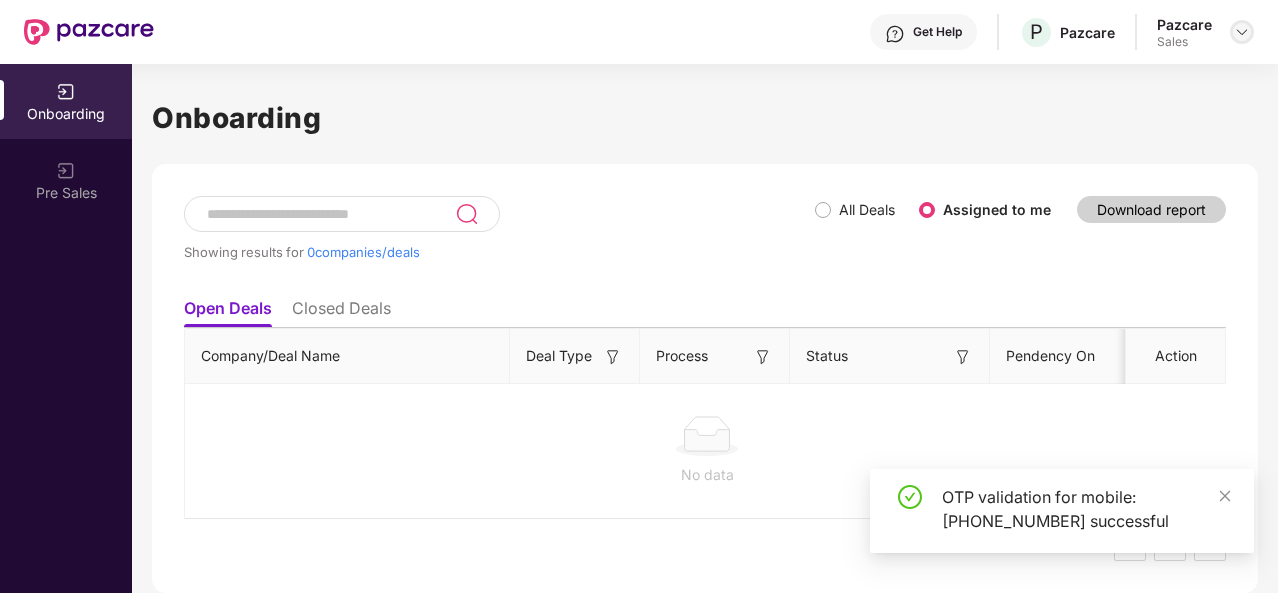 click at bounding box center (1242, 32) 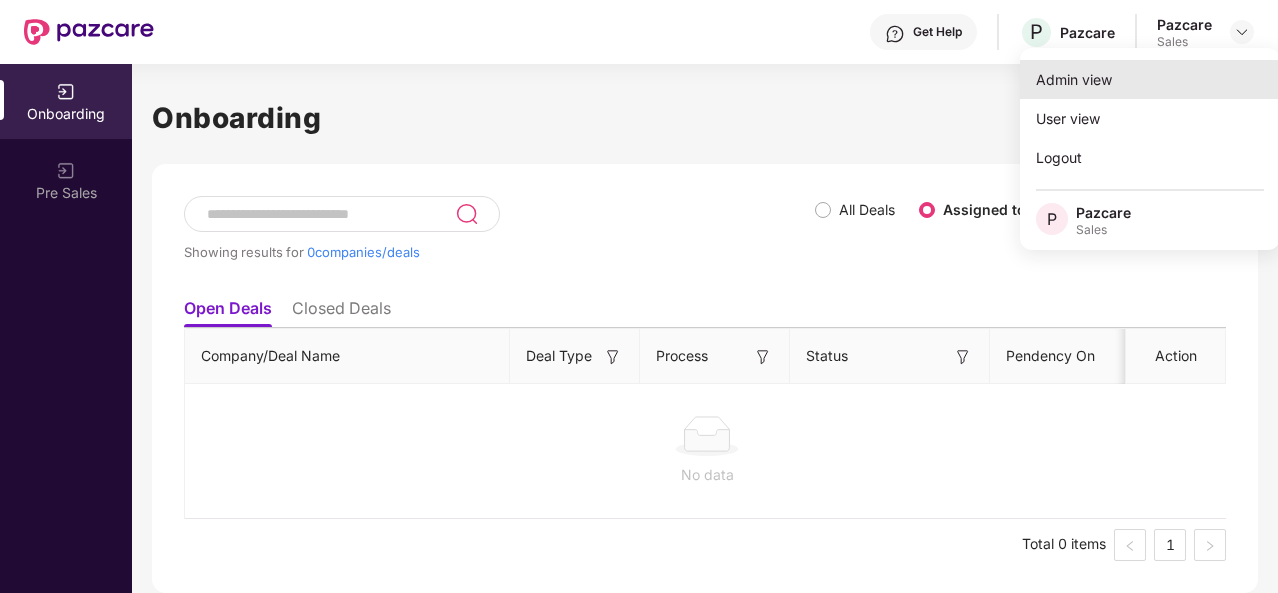 click on "Admin view" at bounding box center (1150, 79) 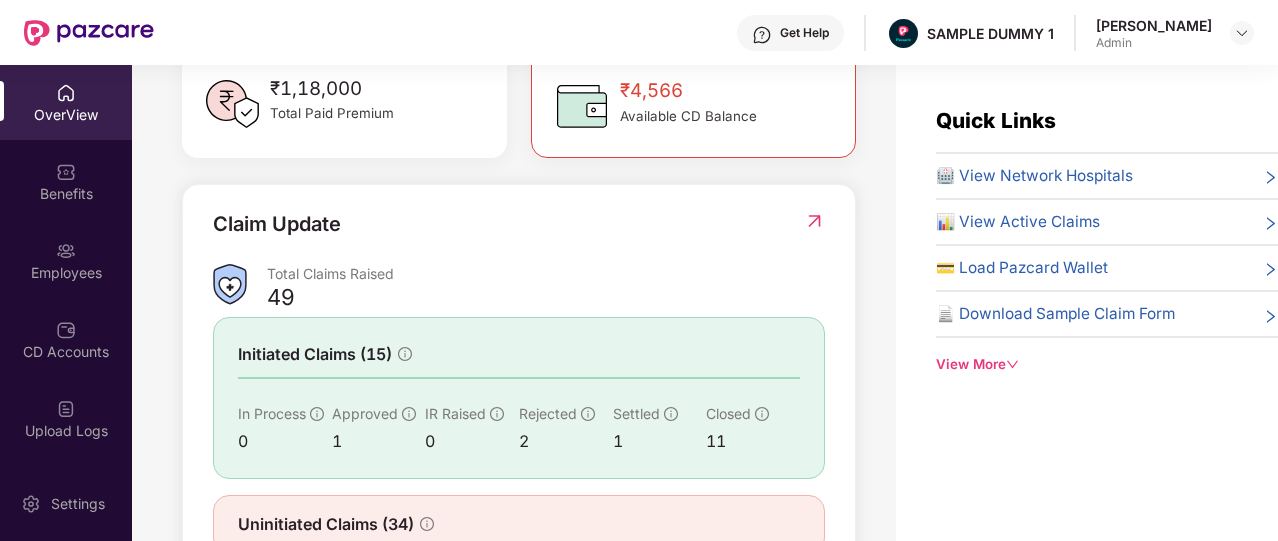scroll, scrollTop: 612, scrollLeft: 0, axis: vertical 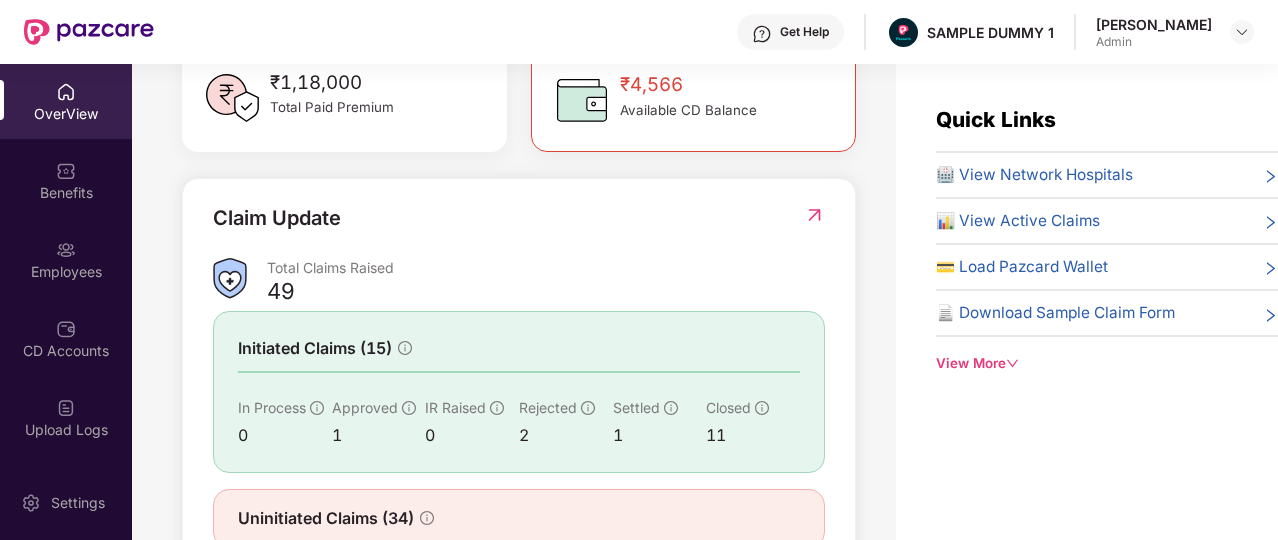click on "Get Help" at bounding box center [790, 32] 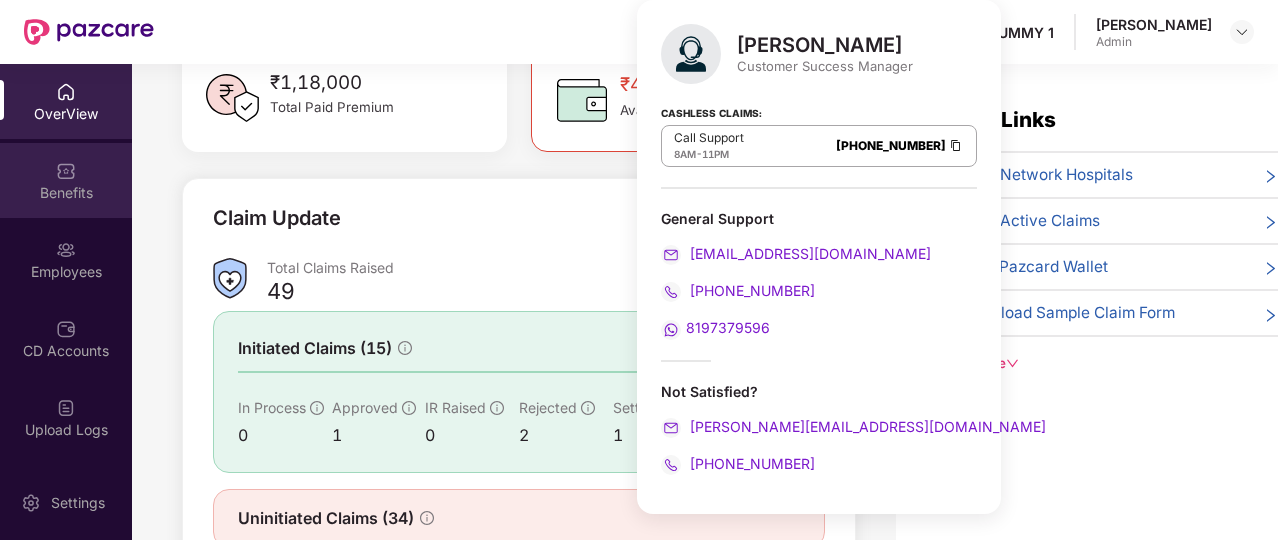 click on "Benefits" at bounding box center [66, 193] 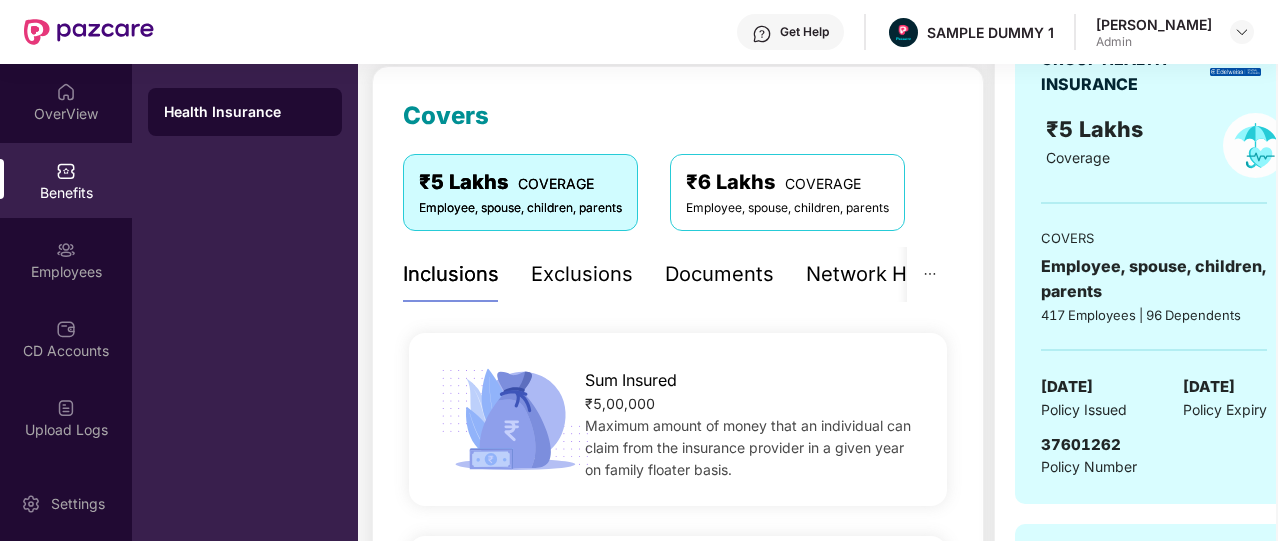 scroll, scrollTop: 263, scrollLeft: 0, axis: vertical 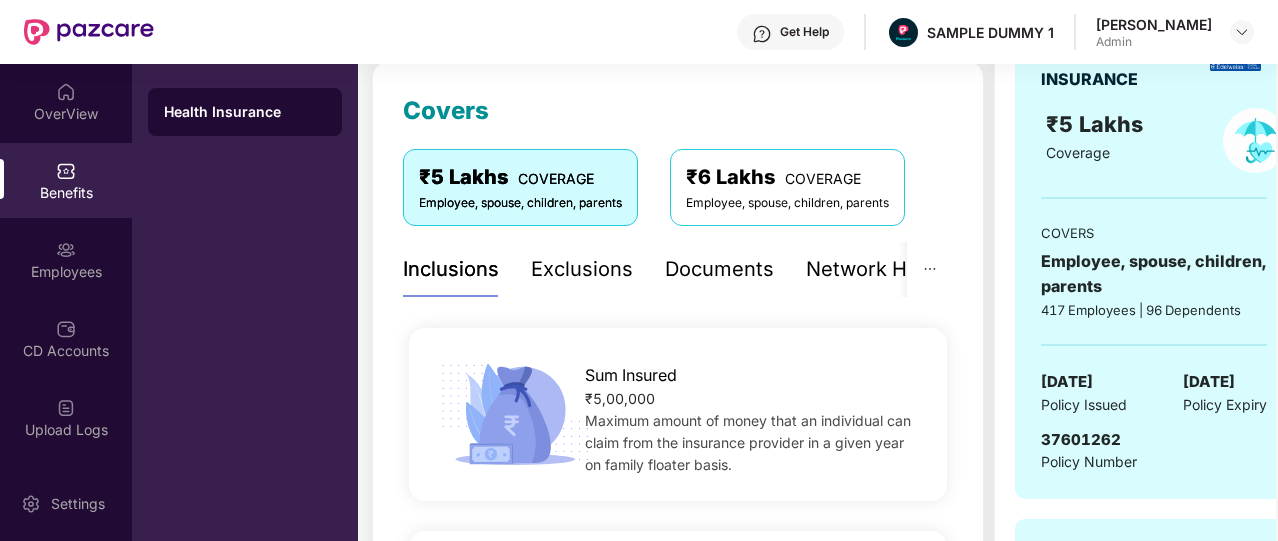click on "Exclusions" at bounding box center (582, 269) 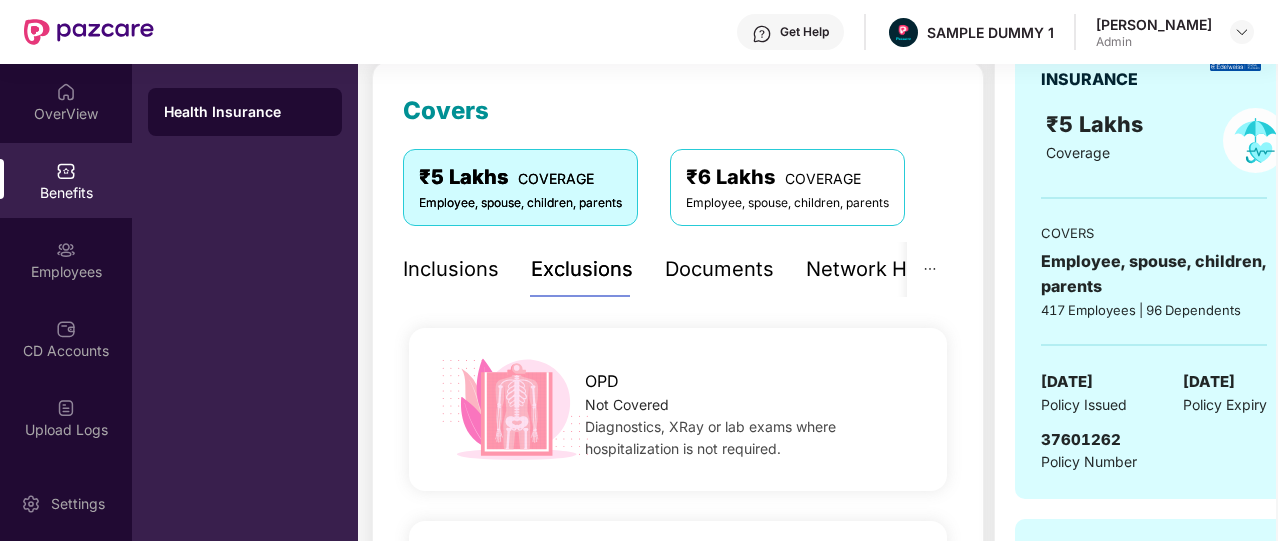 click on "Inclusions" at bounding box center [451, 269] 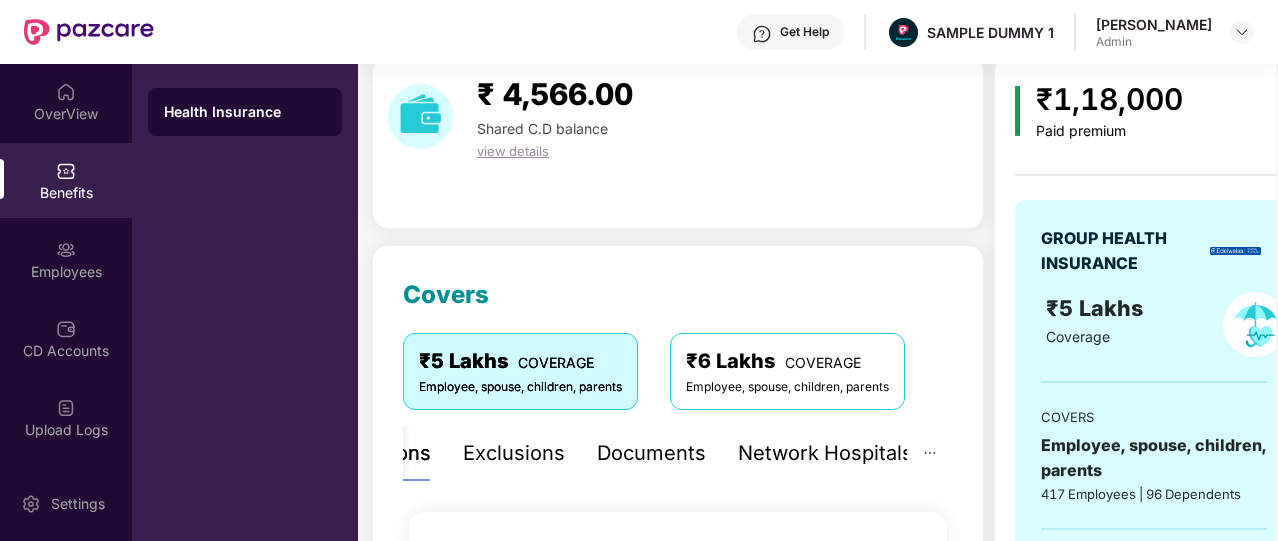 scroll, scrollTop: 75, scrollLeft: 0, axis: vertical 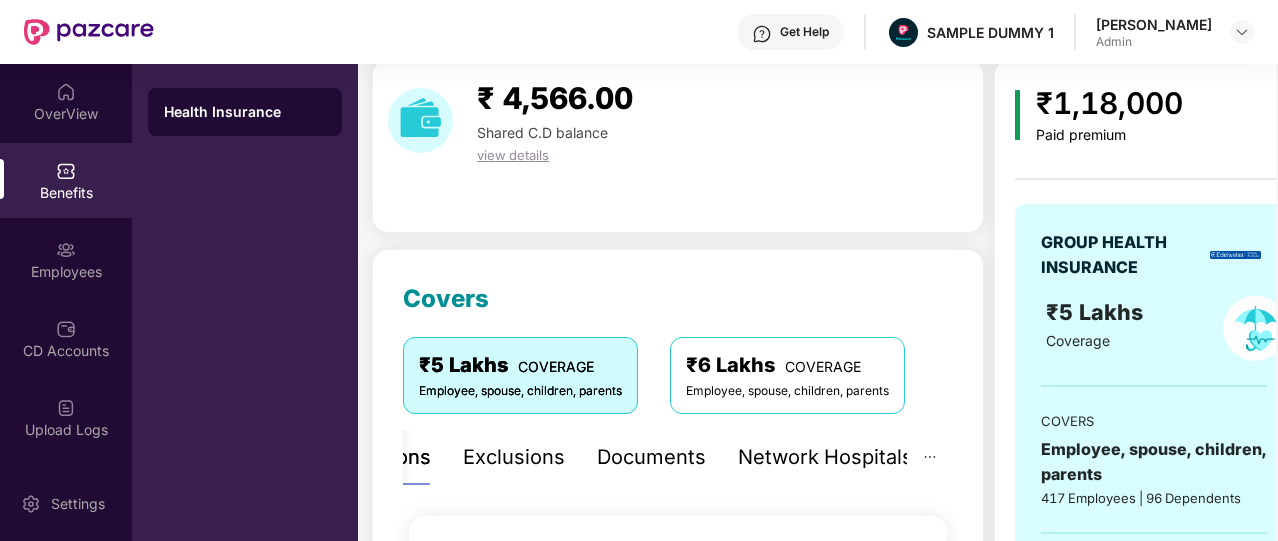 click on "Documents" at bounding box center (651, 457) 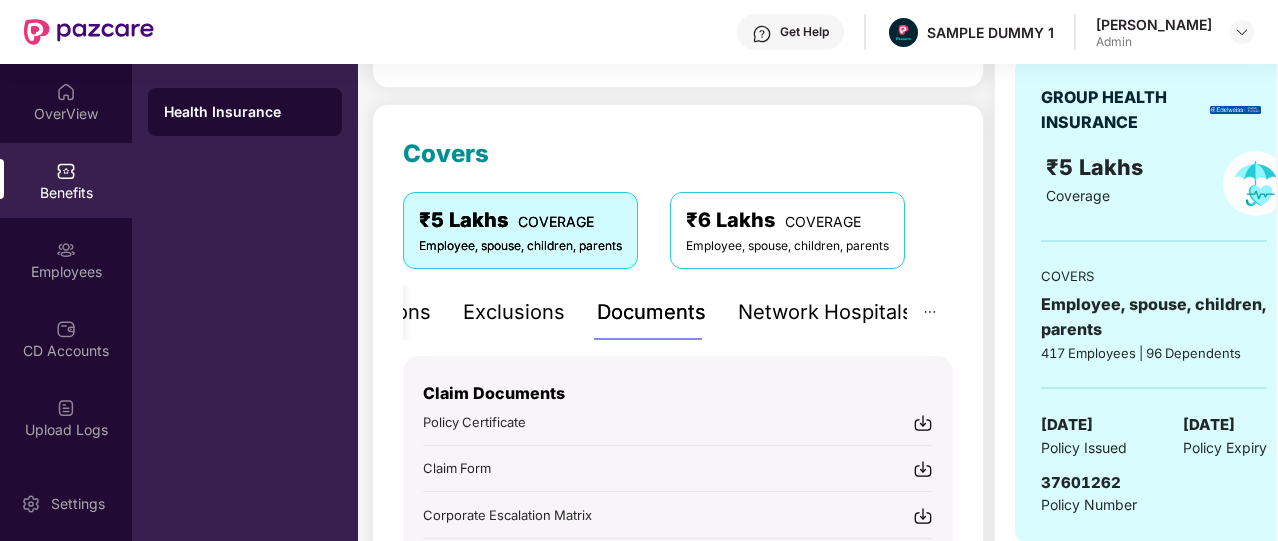 scroll, scrollTop: 398, scrollLeft: 0, axis: vertical 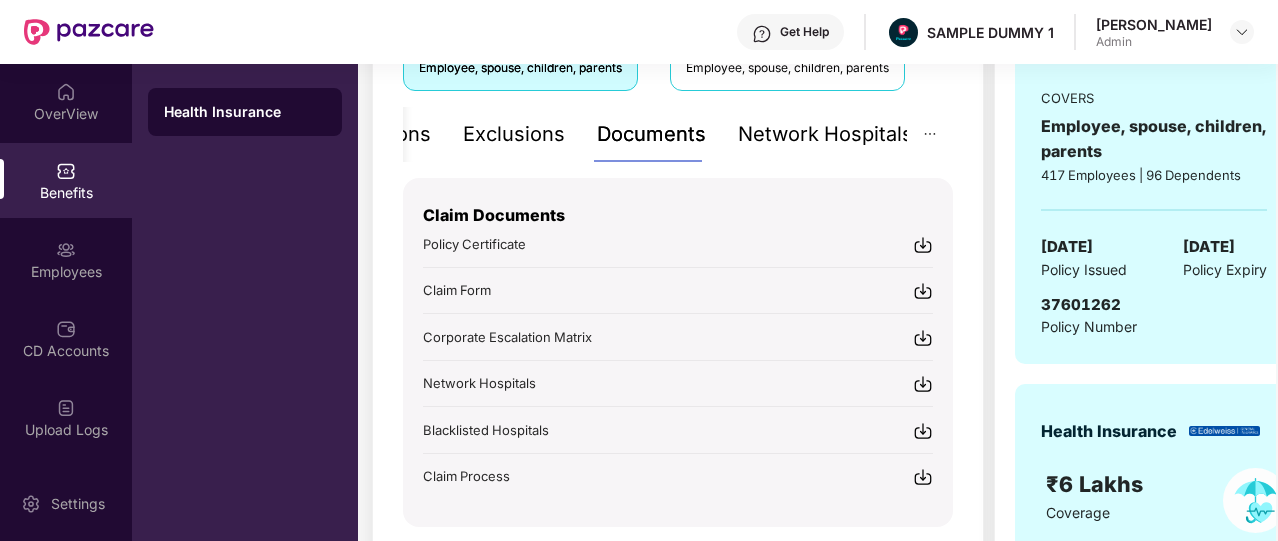click on "Network Hospitals" at bounding box center [825, 134] 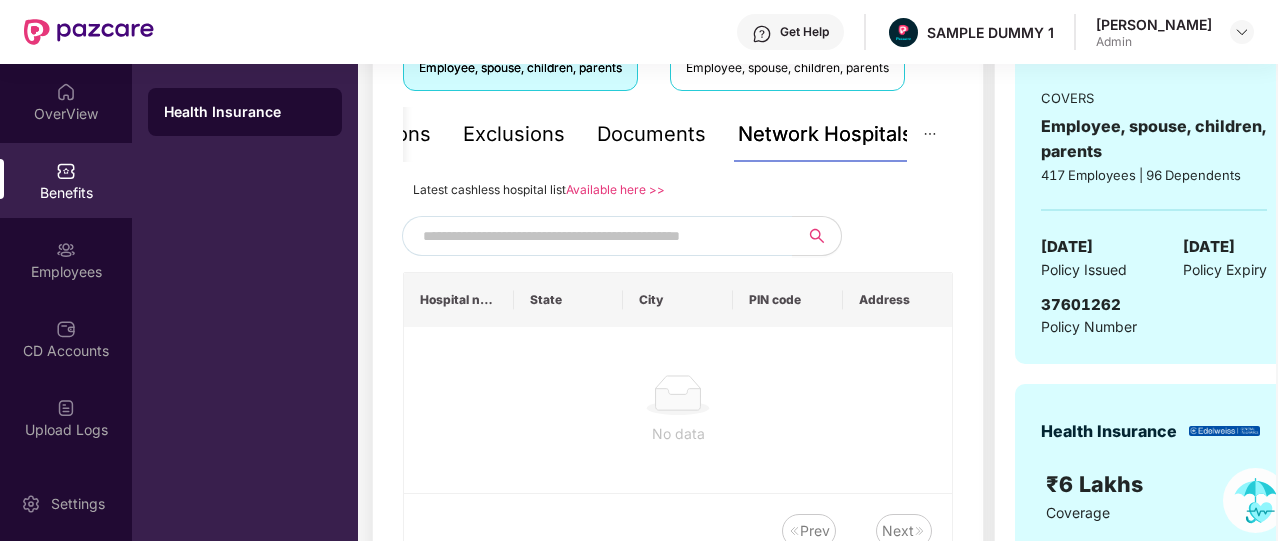click on "Network Hospitals" at bounding box center [825, 134] 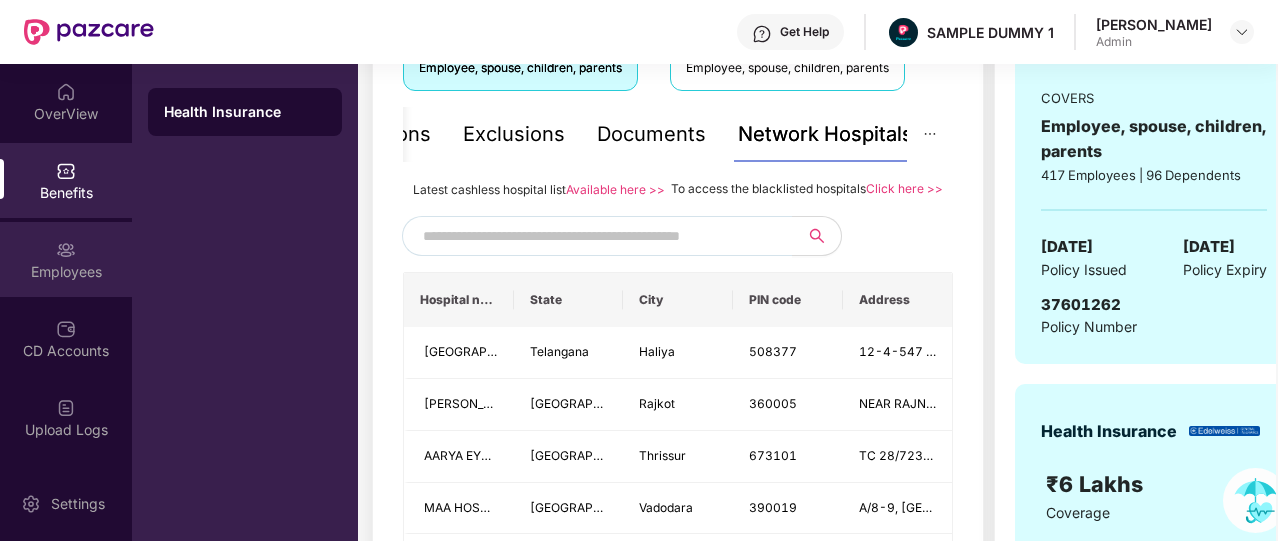 click on "Employees" at bounding box center [66, 272] 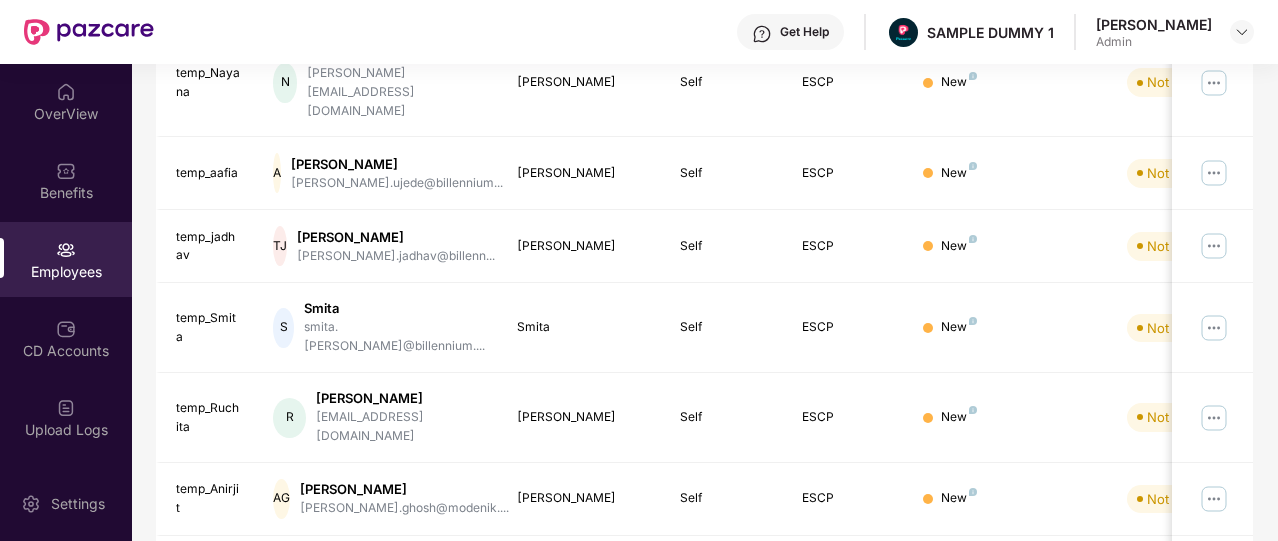 scroll, scrollTop: 0, scrollLeft: 0, axis: both 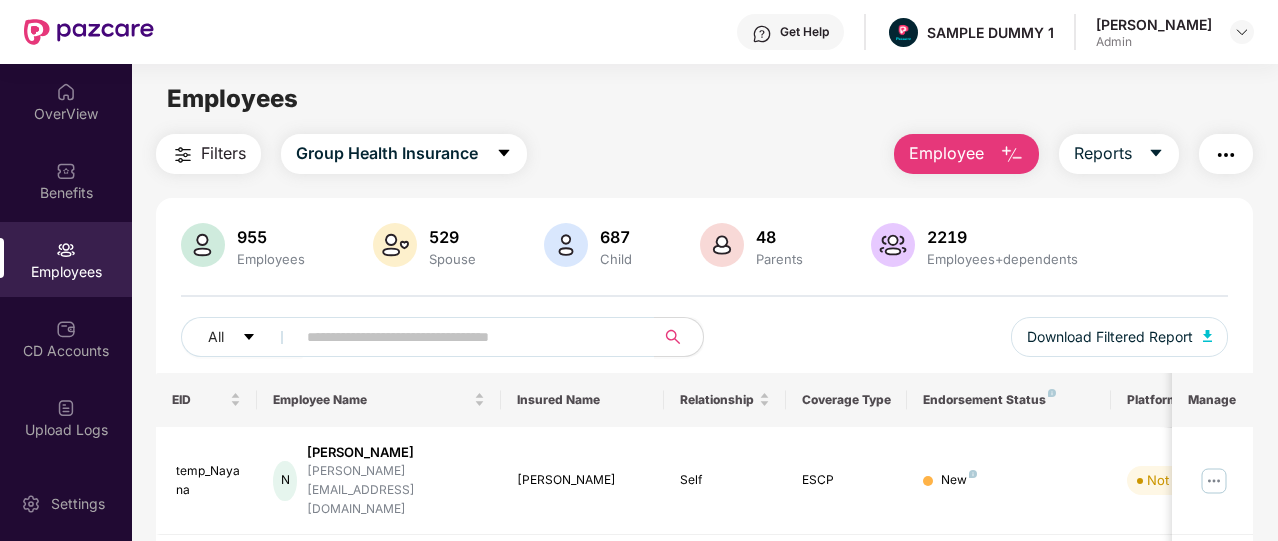 click on "Employee" at bounding box center (946, 153) 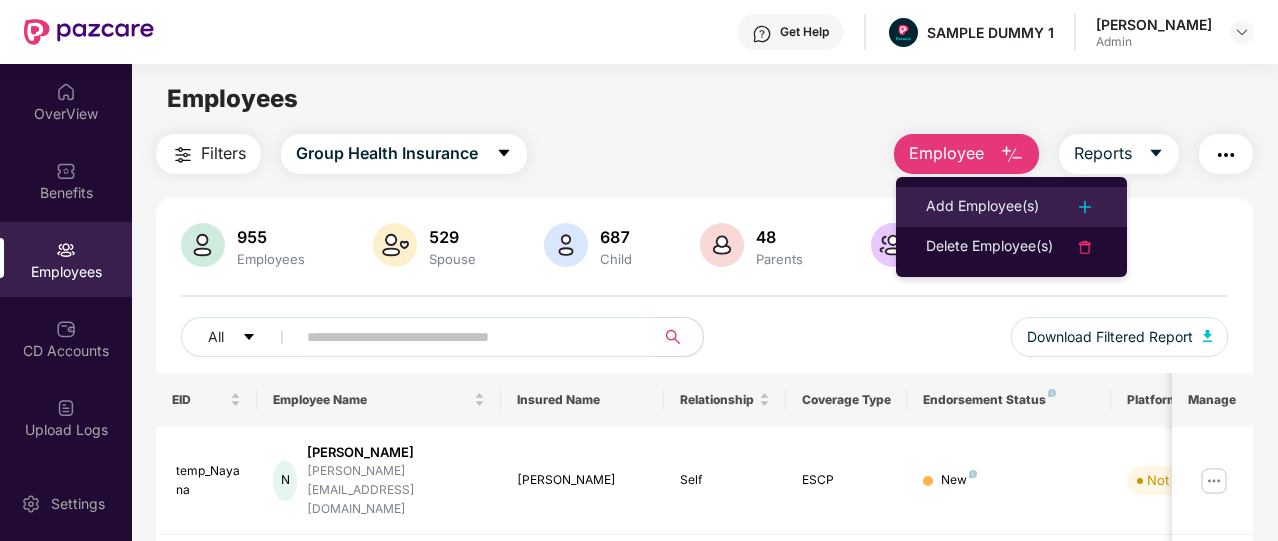 click on "Add Employee(s)" at bounding box center (982, 207) 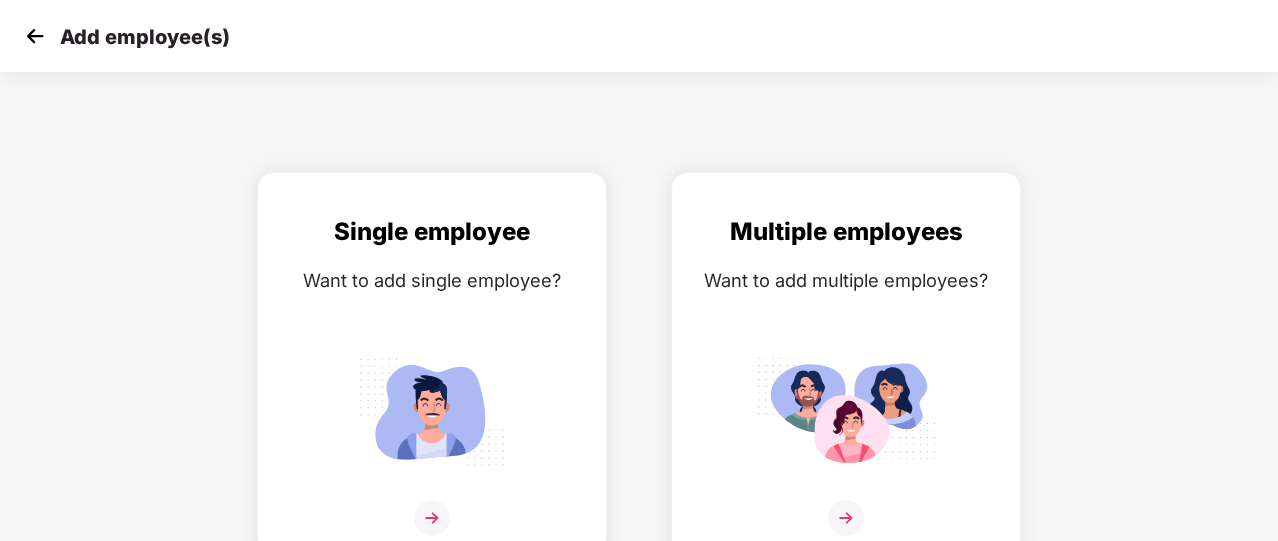 scroll, scrollTop: 24, scrollLeft: 0, axis: vertical 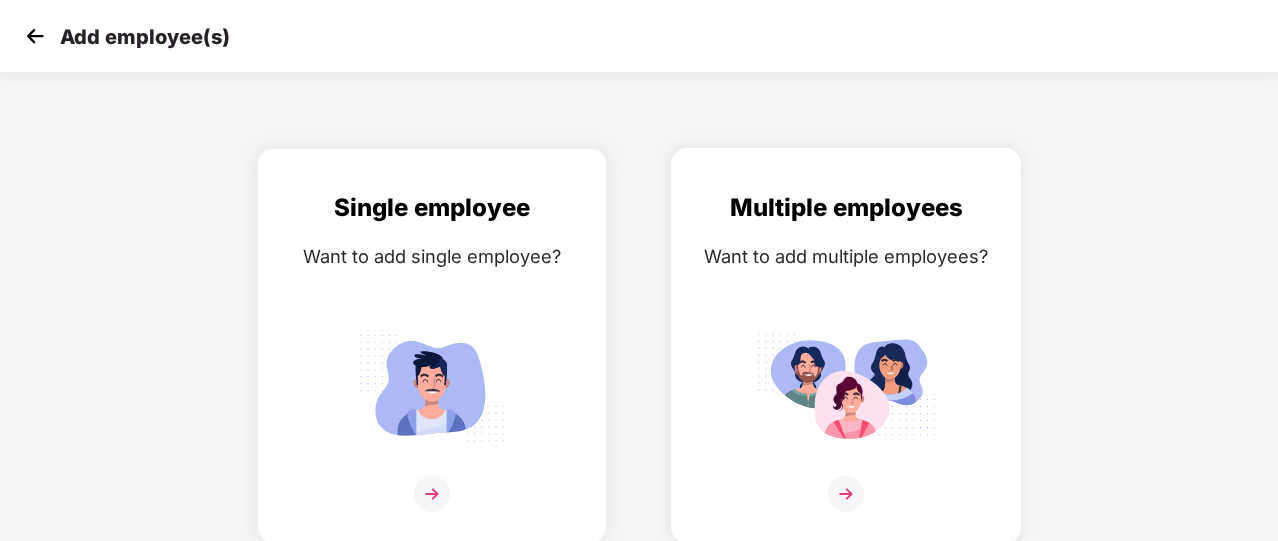 click at bounding box center [846, 494] 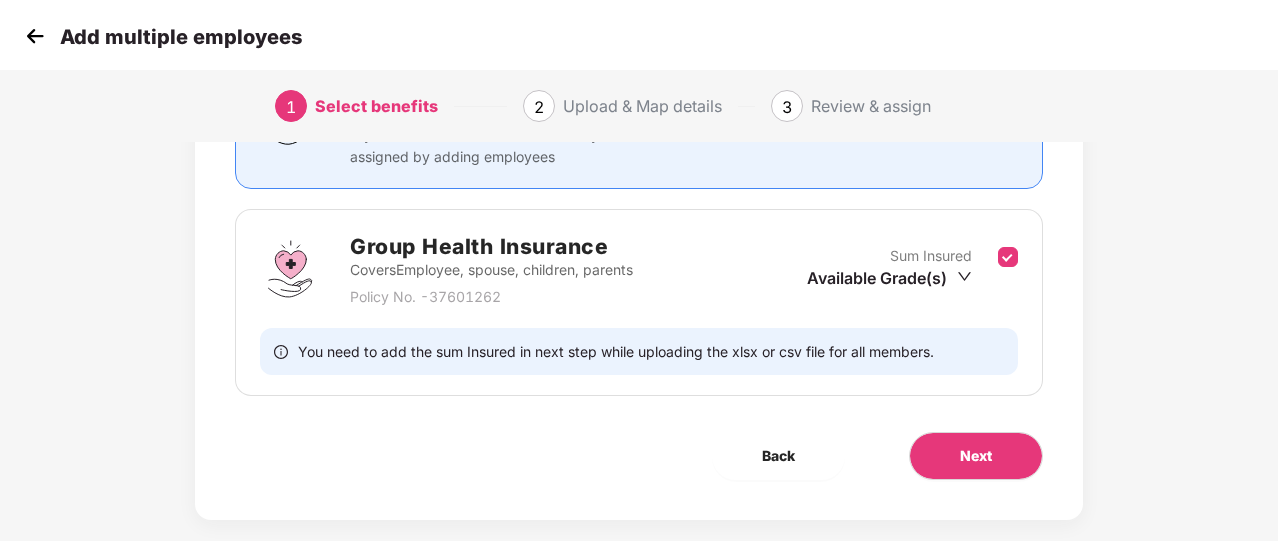 scroll, scrollTop: 248, scrollLeft: 0, axis: vertical 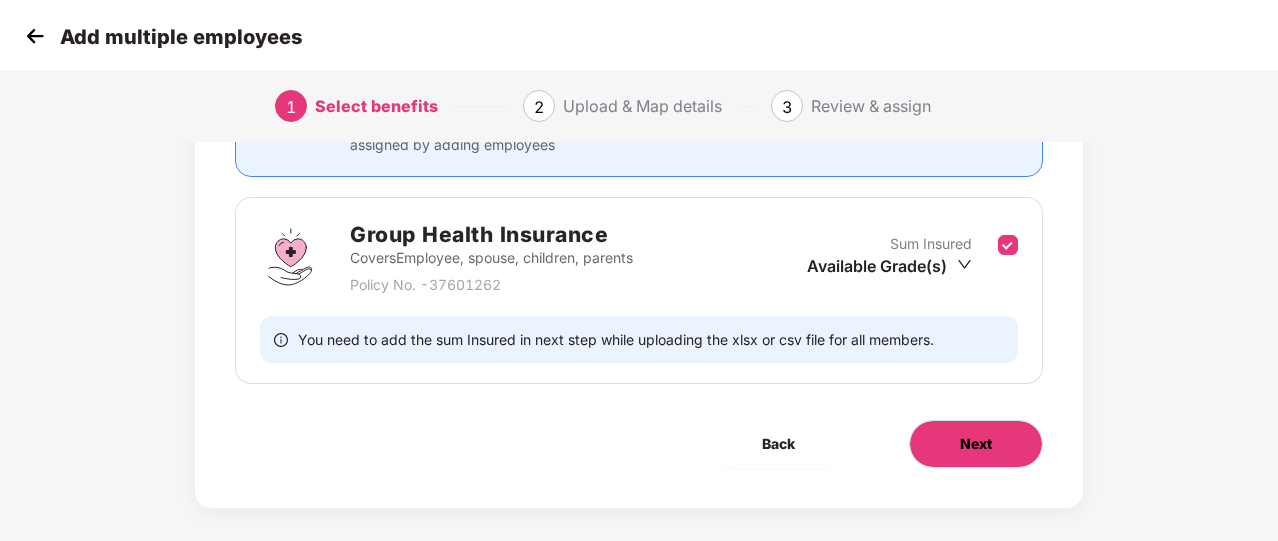 click on "Next" at bounding box center (976, 444) 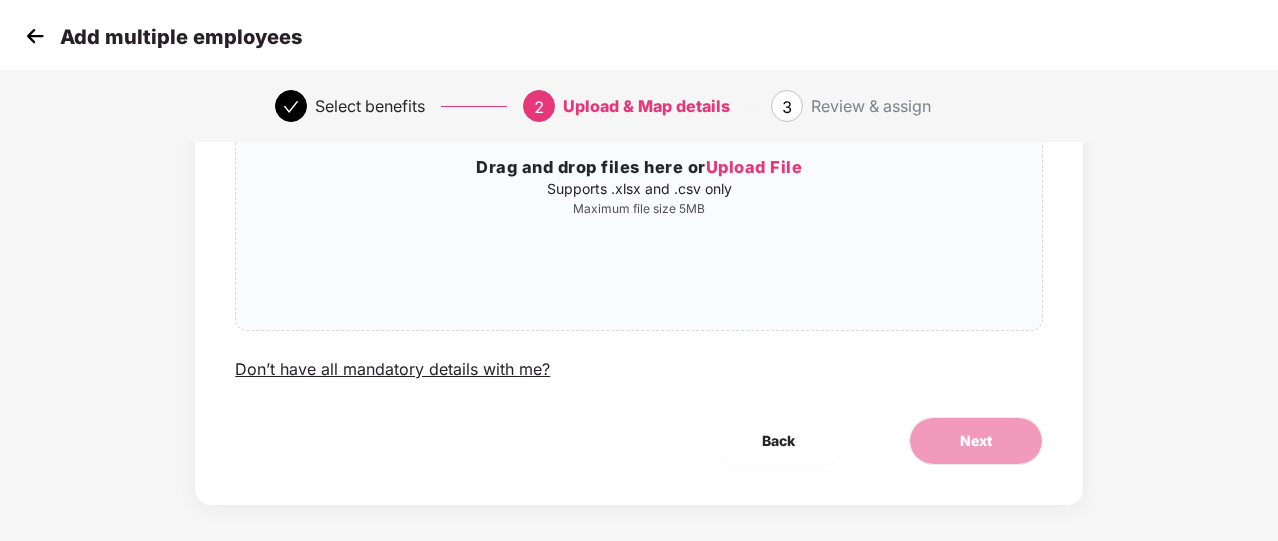 scroll, scrollTop: 0, scrollLeft: 0, axis: both 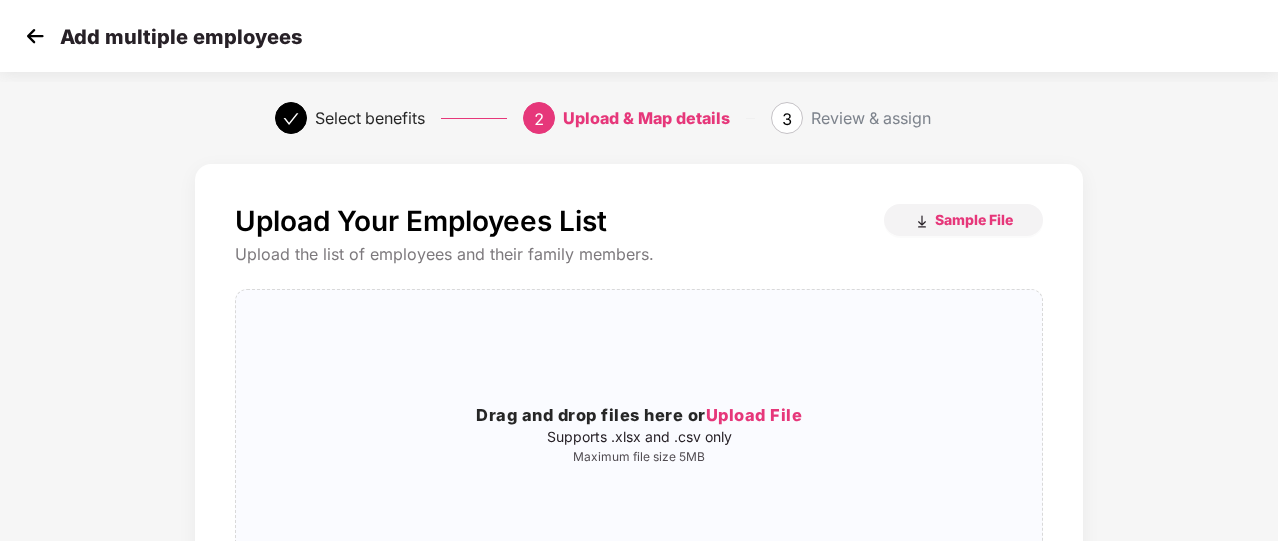 click at bounding box center [35, 36] 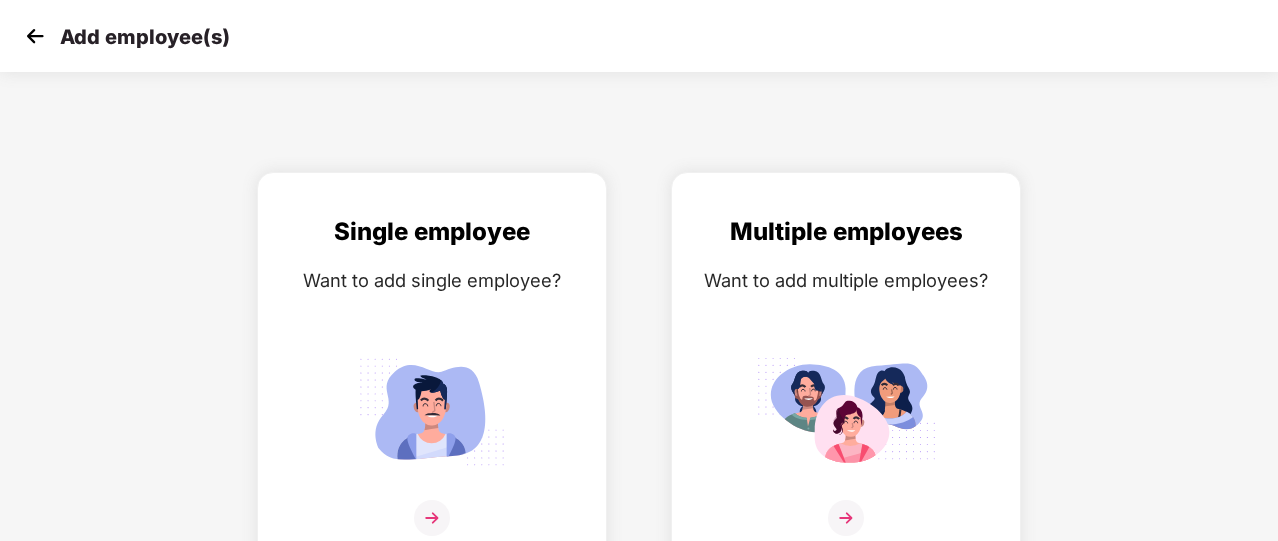 click at bounding box center [35, 36] 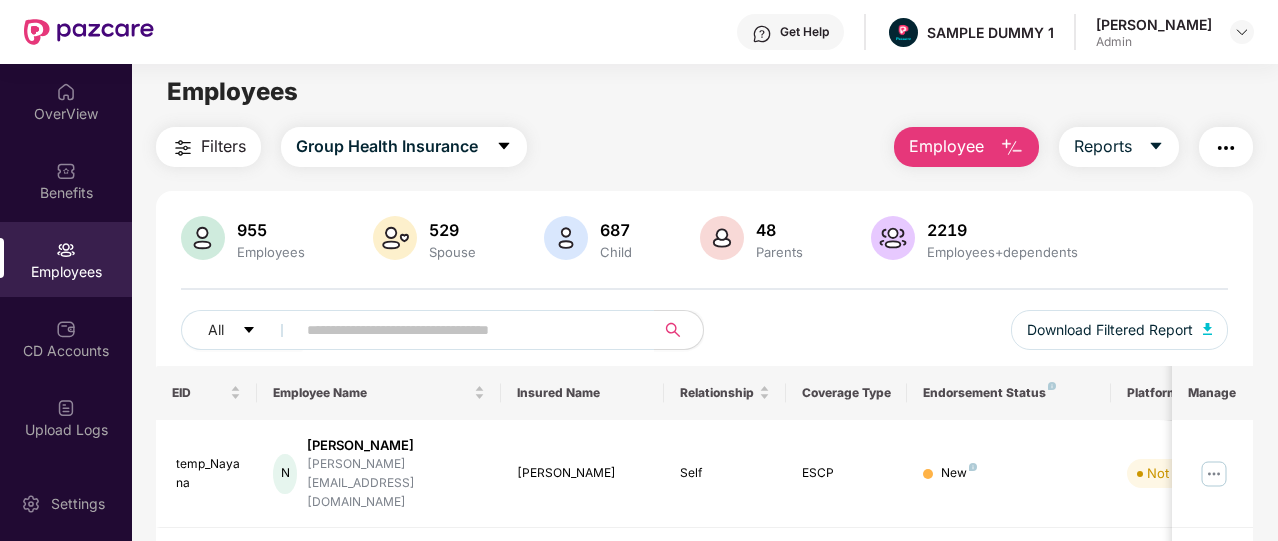 scroll, scrollTop: 0, scrollLeft: 0, axis: both 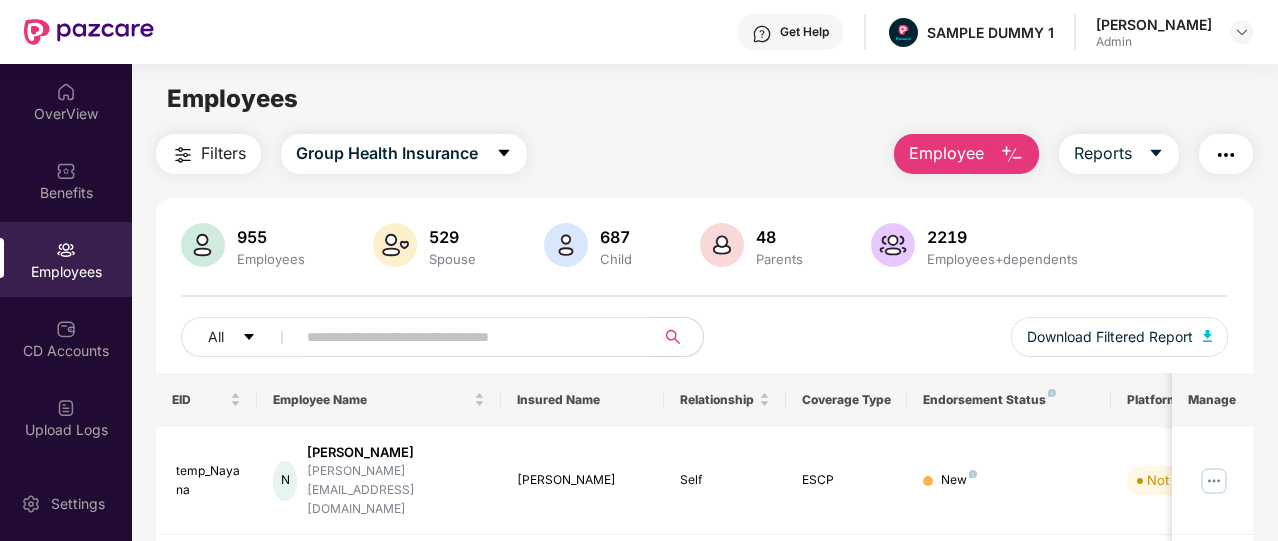 click at bounding box center (1226, 155) 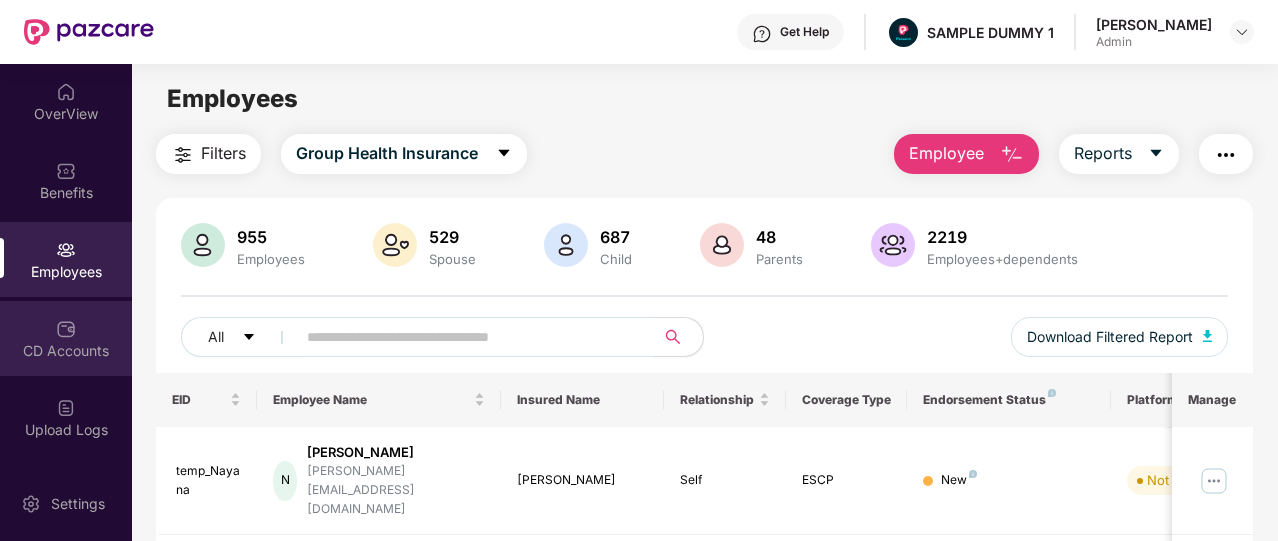 click on "CD Accounts" at bounding box center [66, 338] 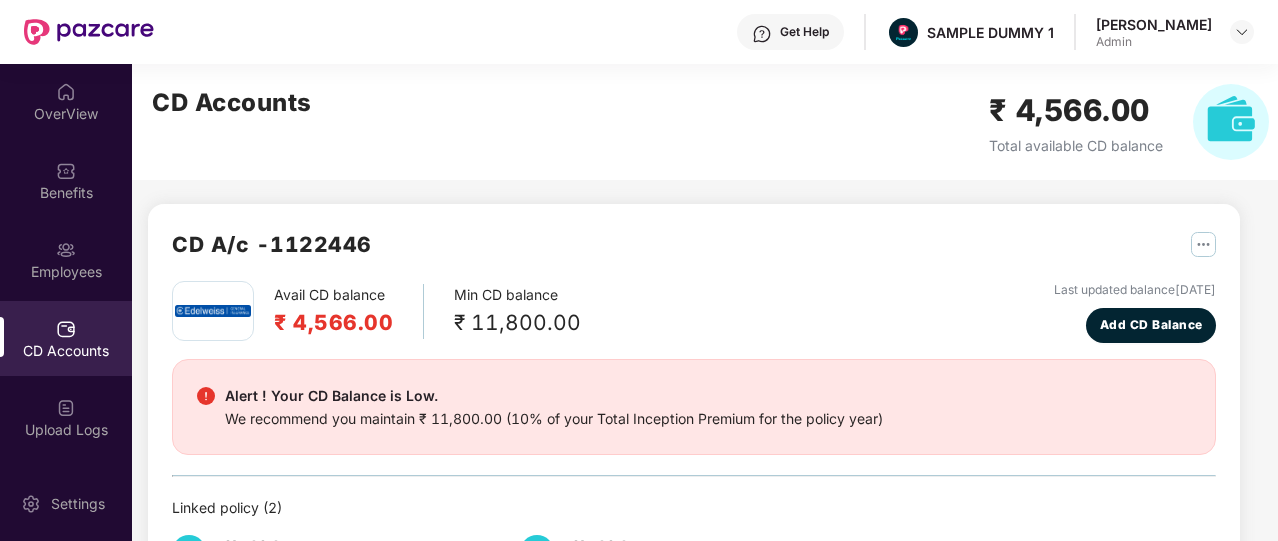 scroll, scrollTop: 67, scrollLeft: 0, axis: vertical 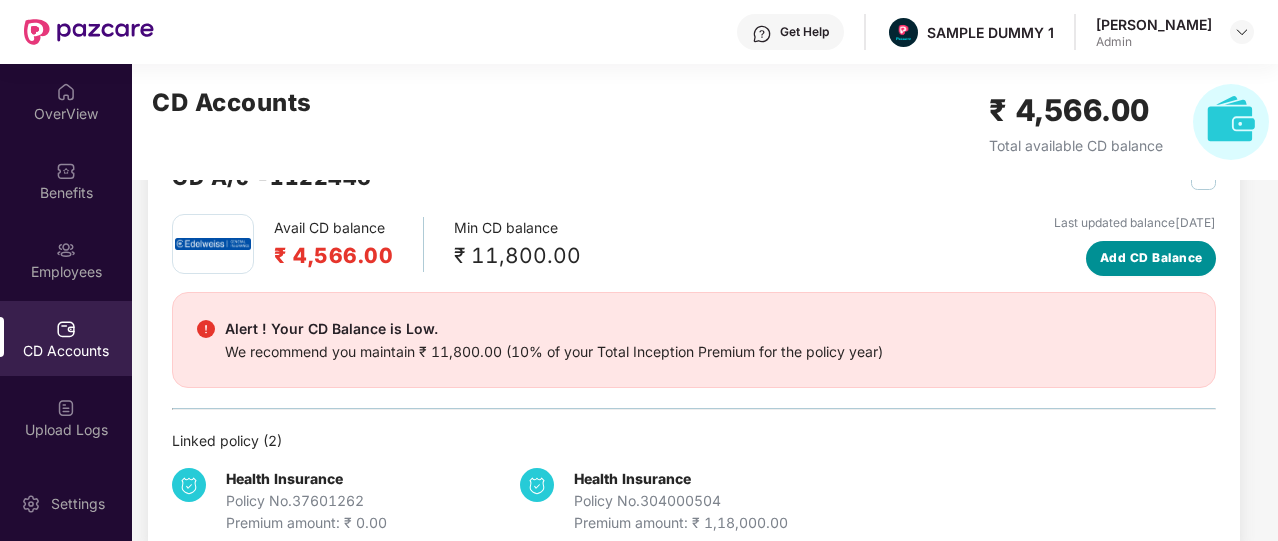click on "Add CD Balance" at bounding box center [1151, 258] 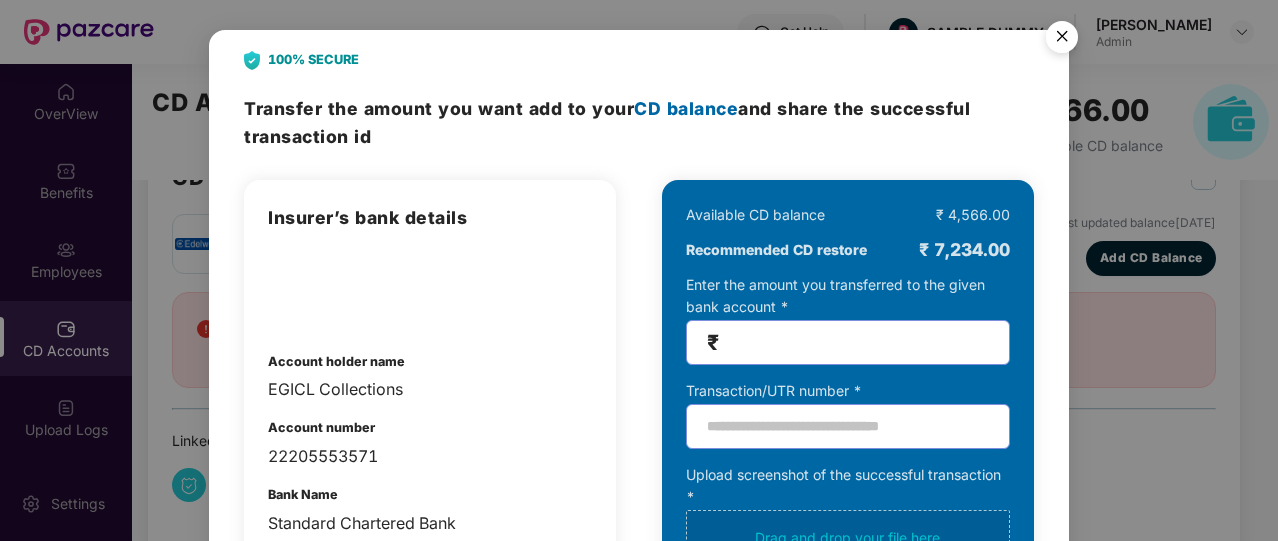 click at bounding box center (1062, 40) 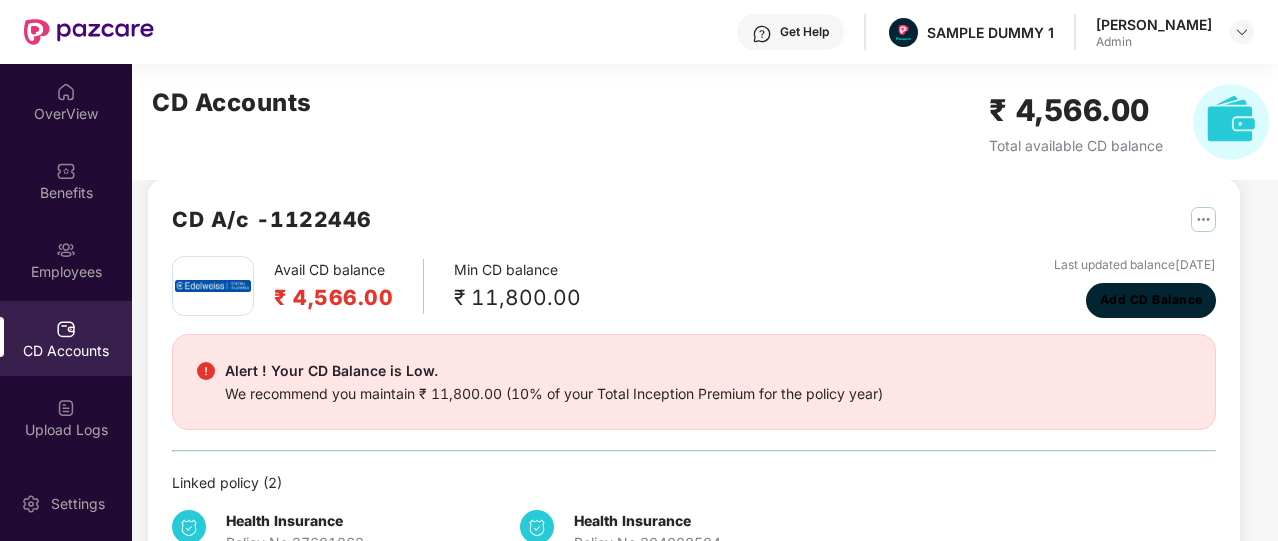scroll, scrollTop: 24, scrollLeft: 0, axis: vertical 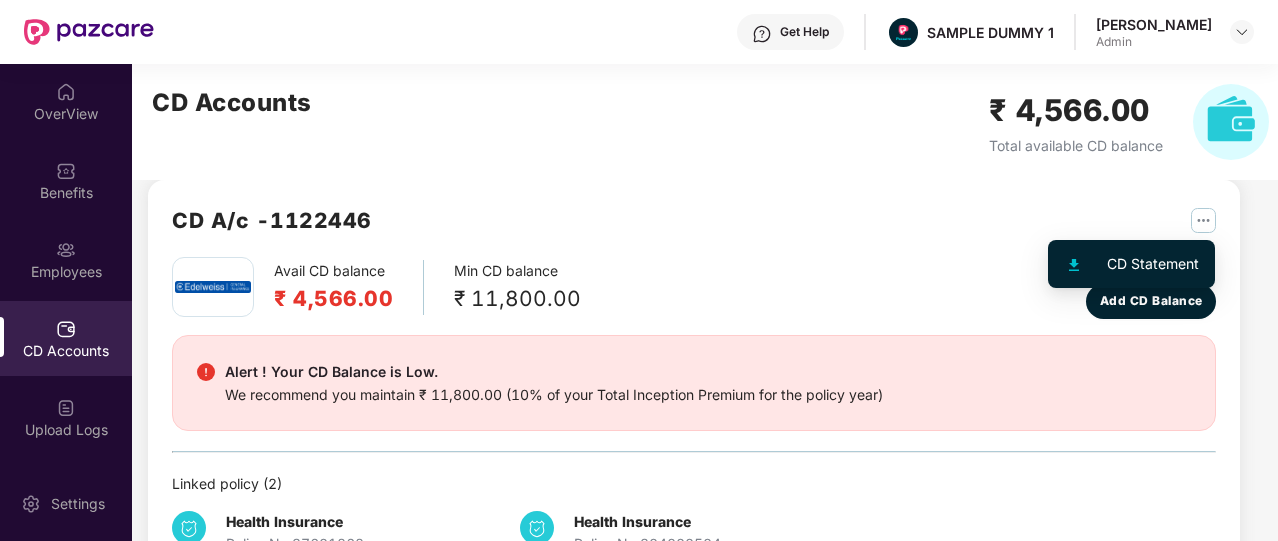 click at bounding box center (1203, 220) 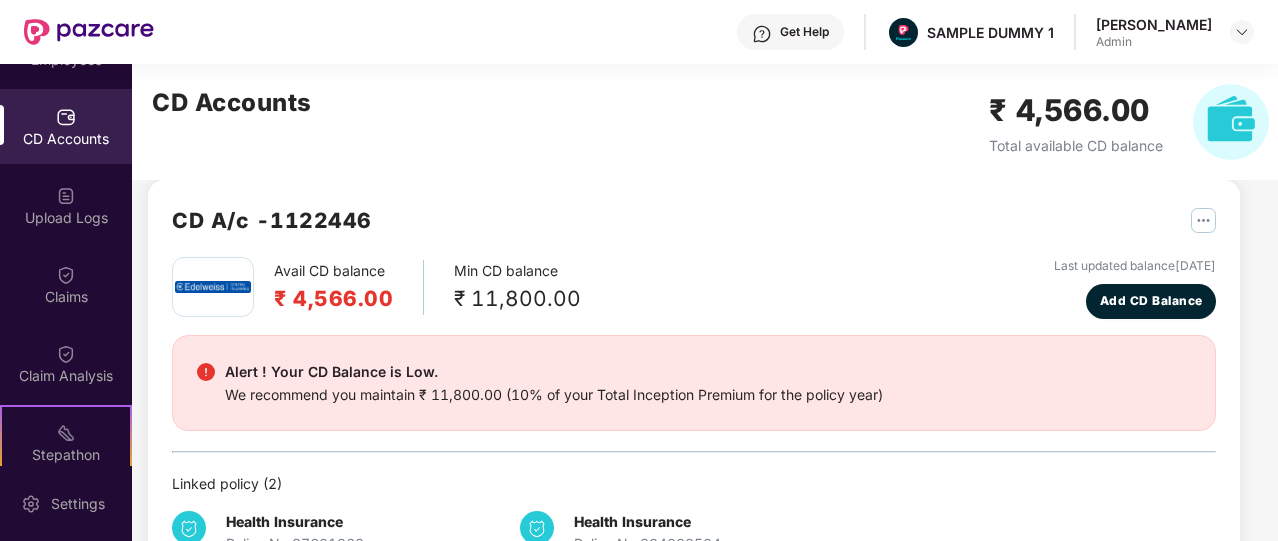scroll, scrollTop: 214, scrollLeft: 0, axis: vertical 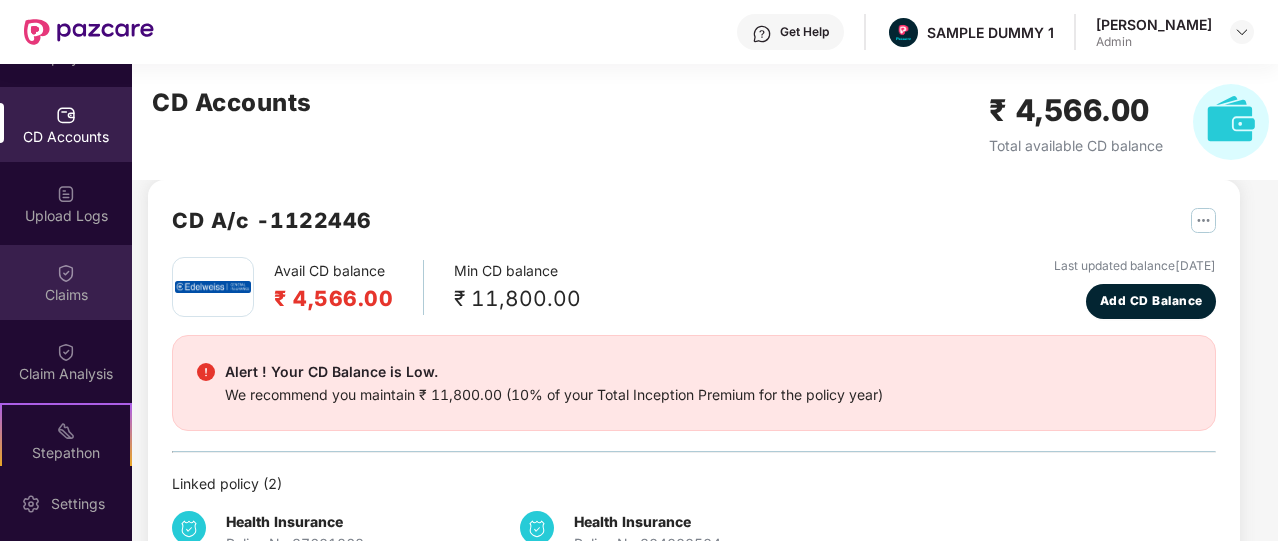click on "Claims" at bounding box center (66, 295) 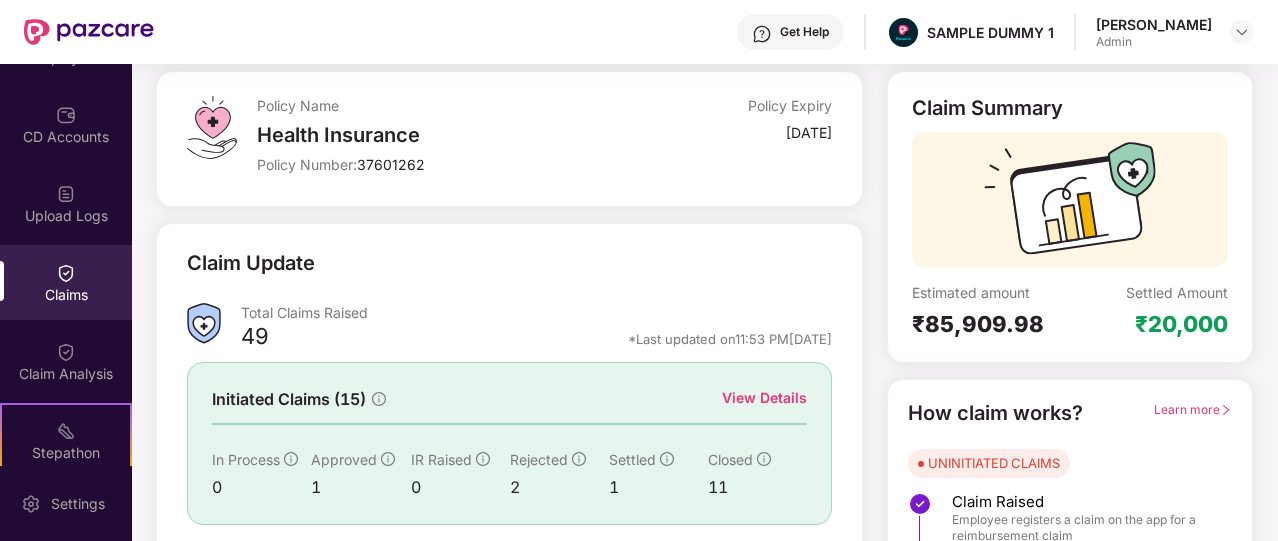 scroll, scrollTop: 240, scrollLeft: 0, axis: vertical 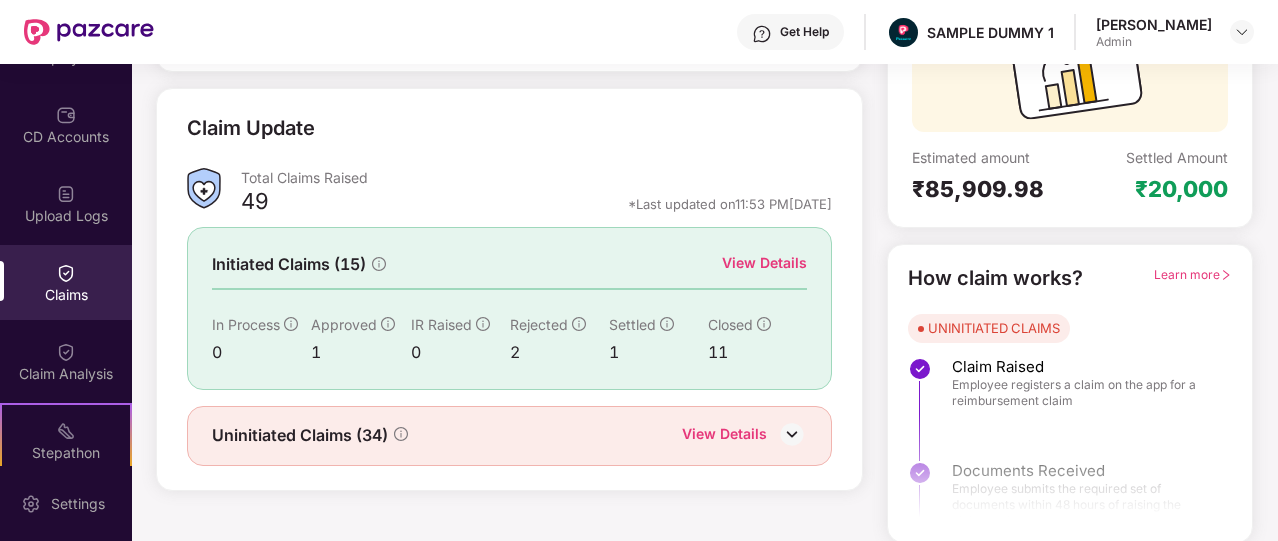 click on "Learn more" at bounding box center (1193, 278) 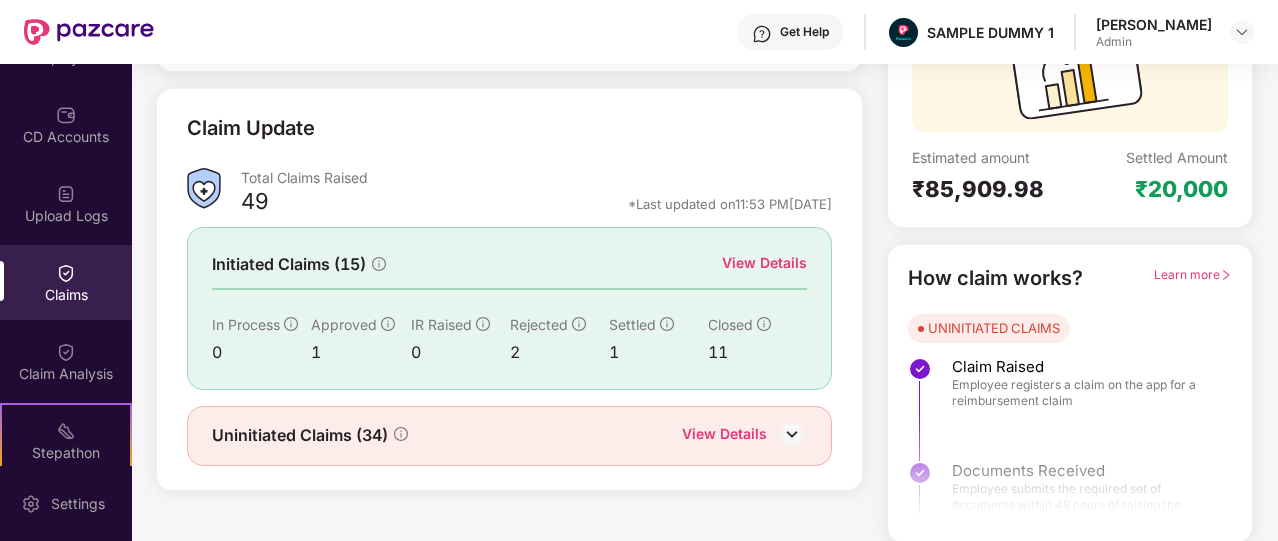 click on "Learn more" at bounding box center [1193, 274] 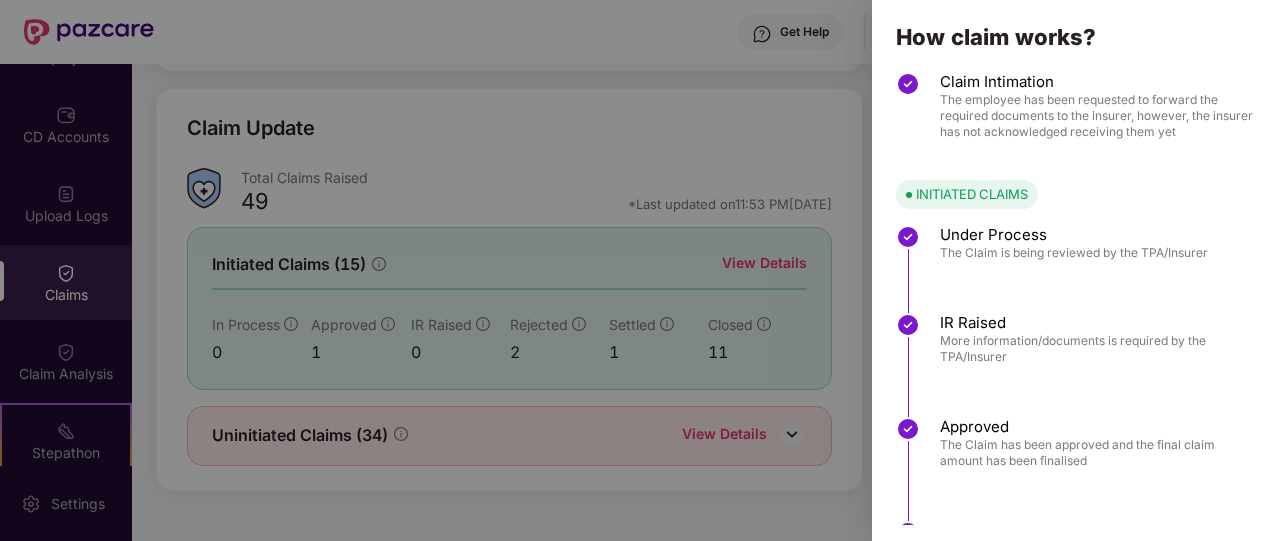 scroll, scrollTop: 260, scrollLeft: 0, axis: vertical 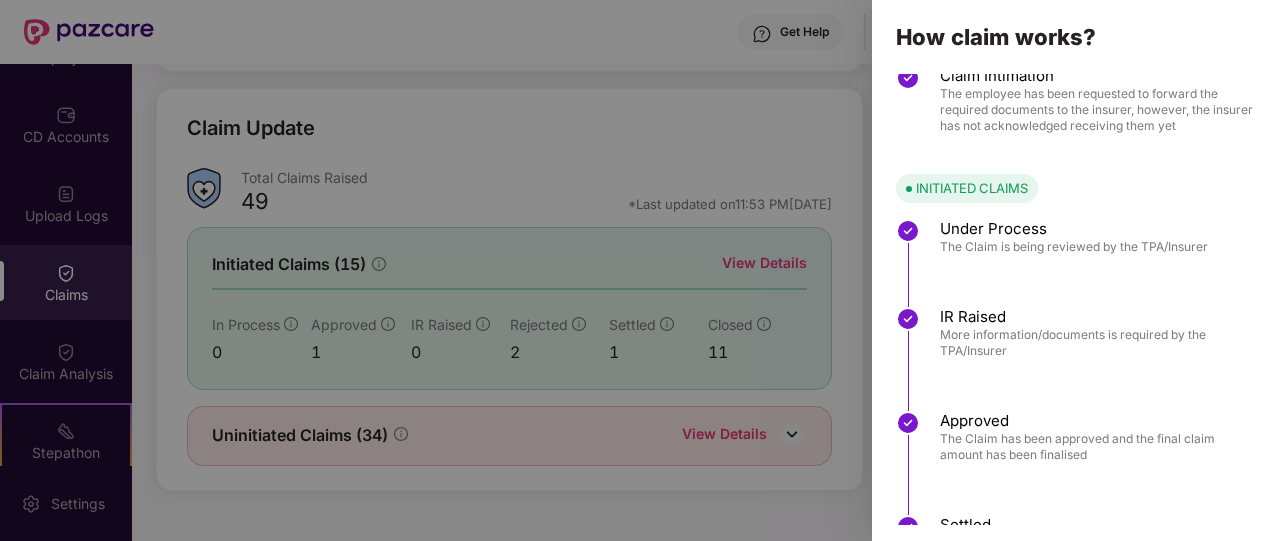 click at bounding box center [639, 270] 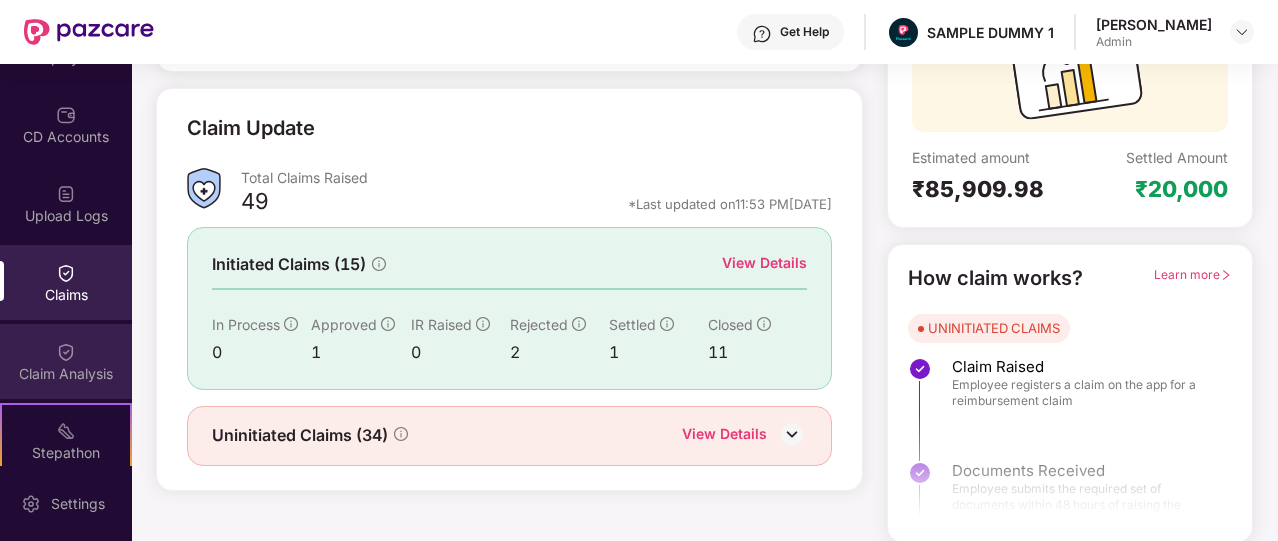 click on "Claim Analysis" at bounding box center (66, 361) 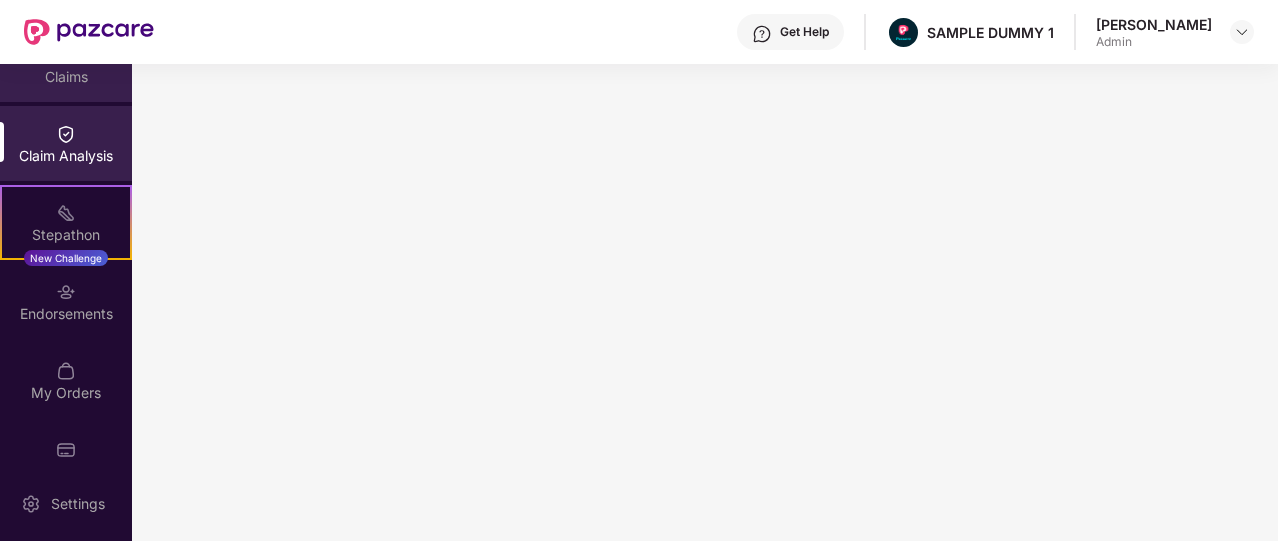 scroll, scrollTop: 466, scrollLeft: 0, axis: vertical 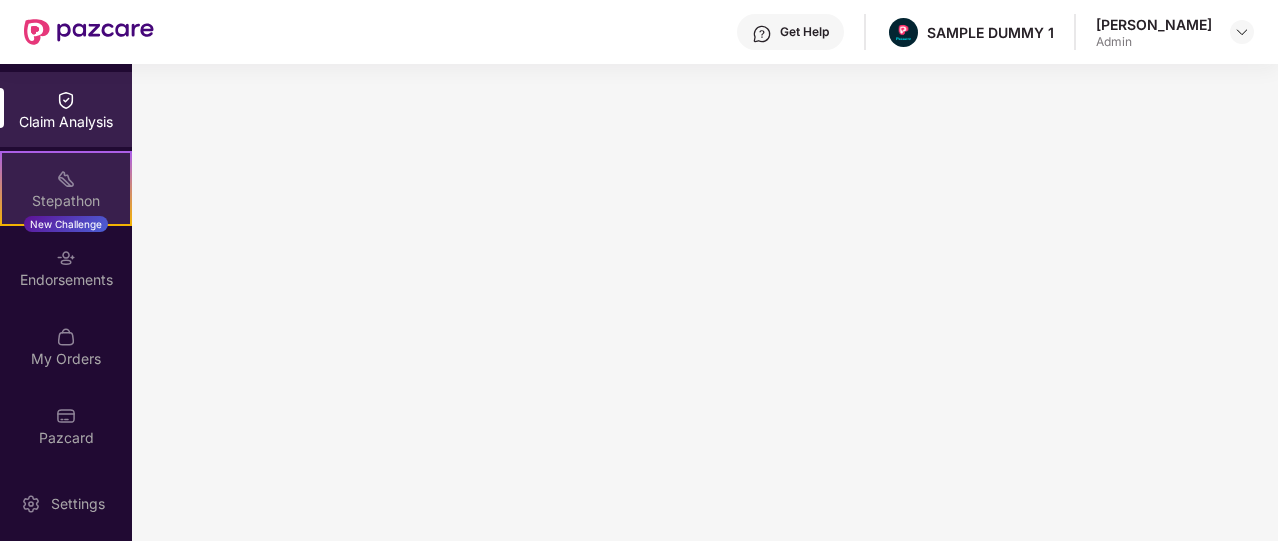 click on "Stepathon" at bounding box center (66, 201) 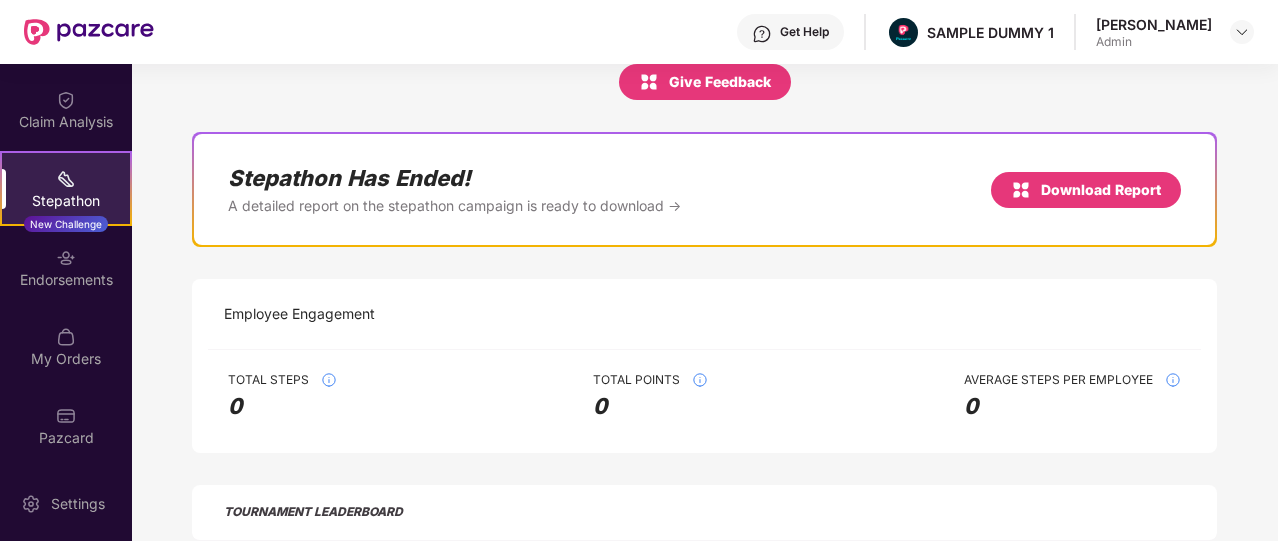 scroll, scrollTop: 126, scrollLeft: 0, axis: vertical 